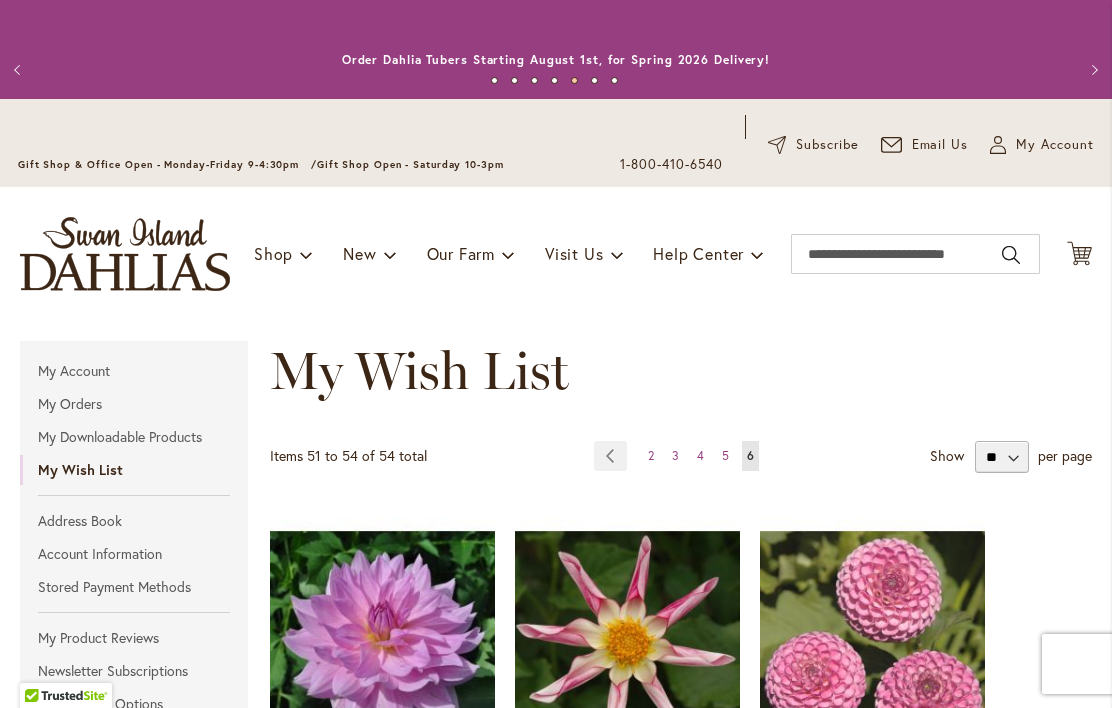 scroll, scrollTop: 0, scrollLeft: 0, axis: both 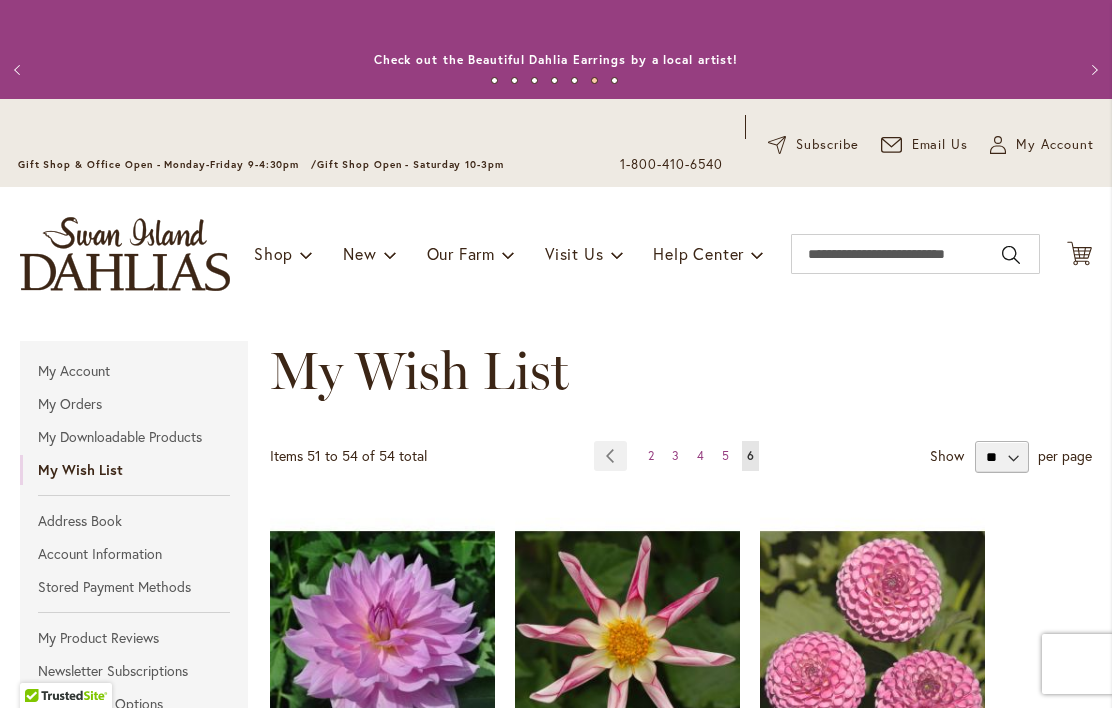 click on "Page
2" at bounding box center [651, 456] 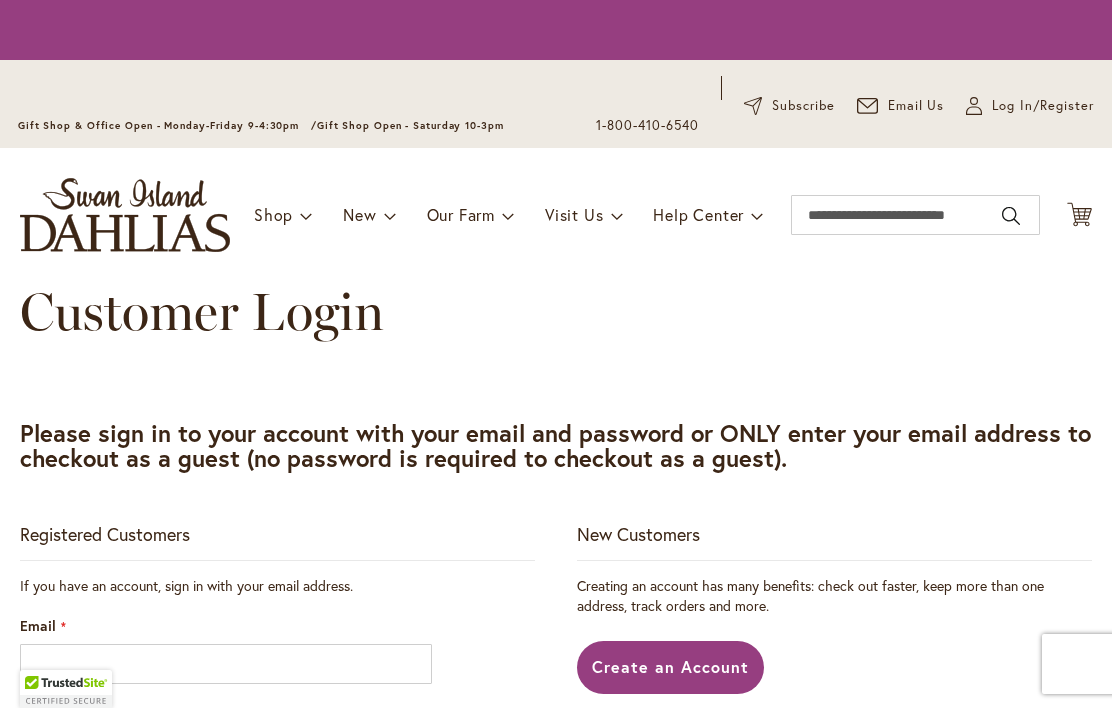 scroll, scrollTop: 0, scrollLeft: 0, axis: both 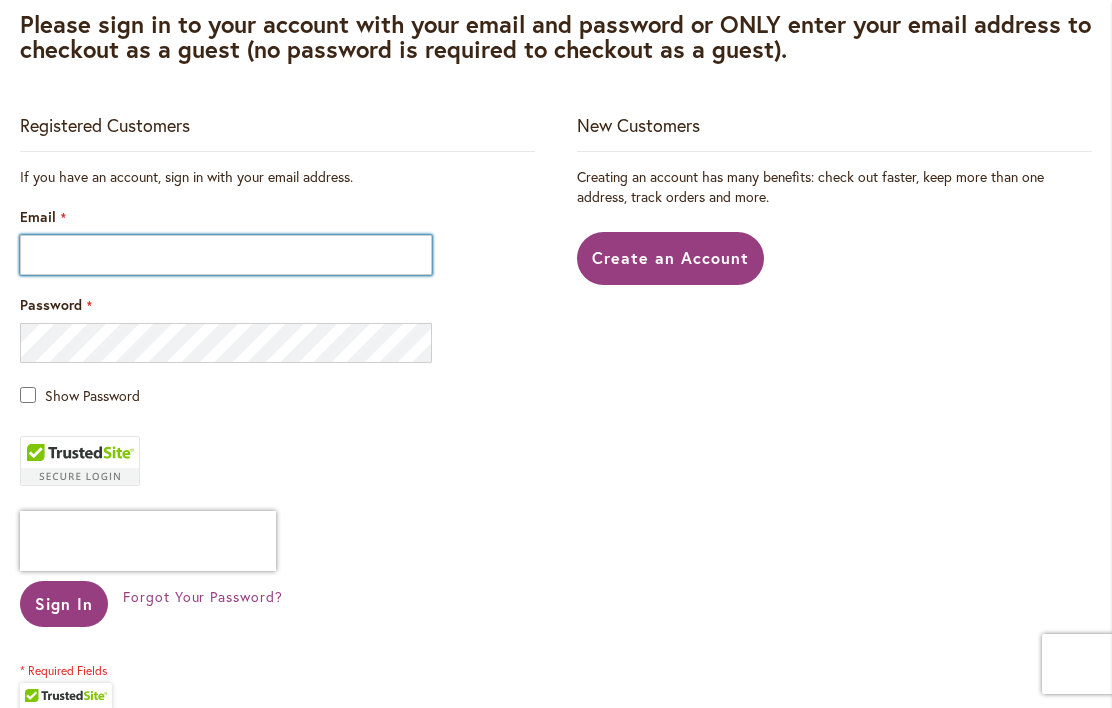 click on "Email" at bounding box center (226, 255) 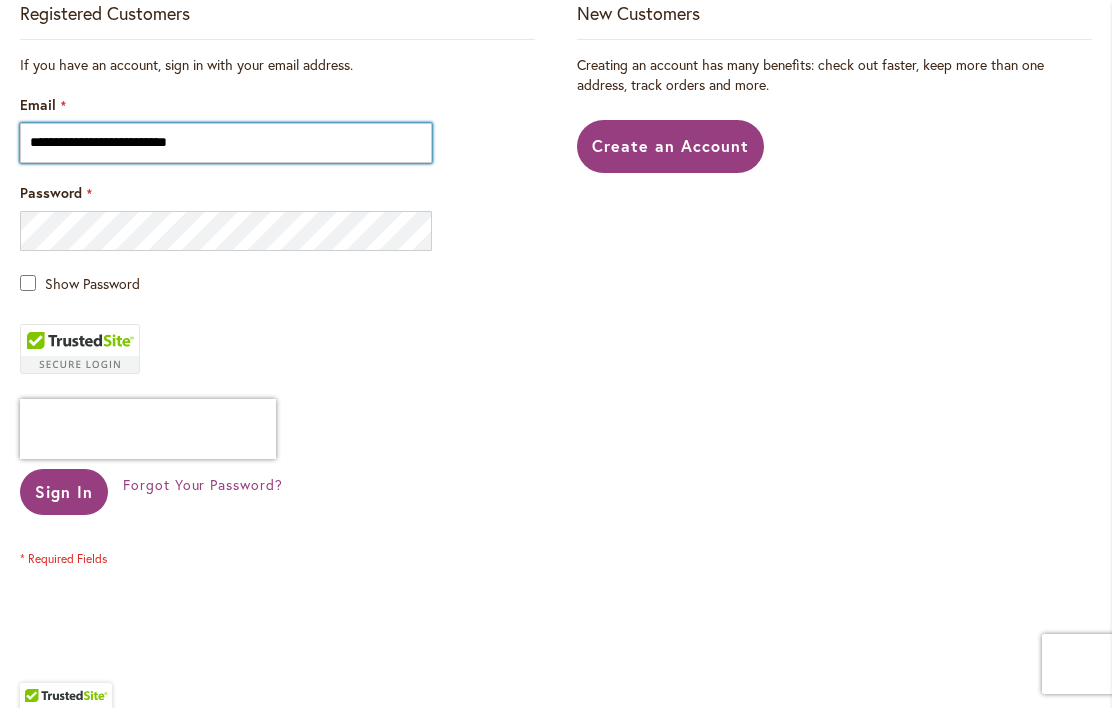 scroll, scrollTop: 607, scrollLeft: 0, axis: vertical 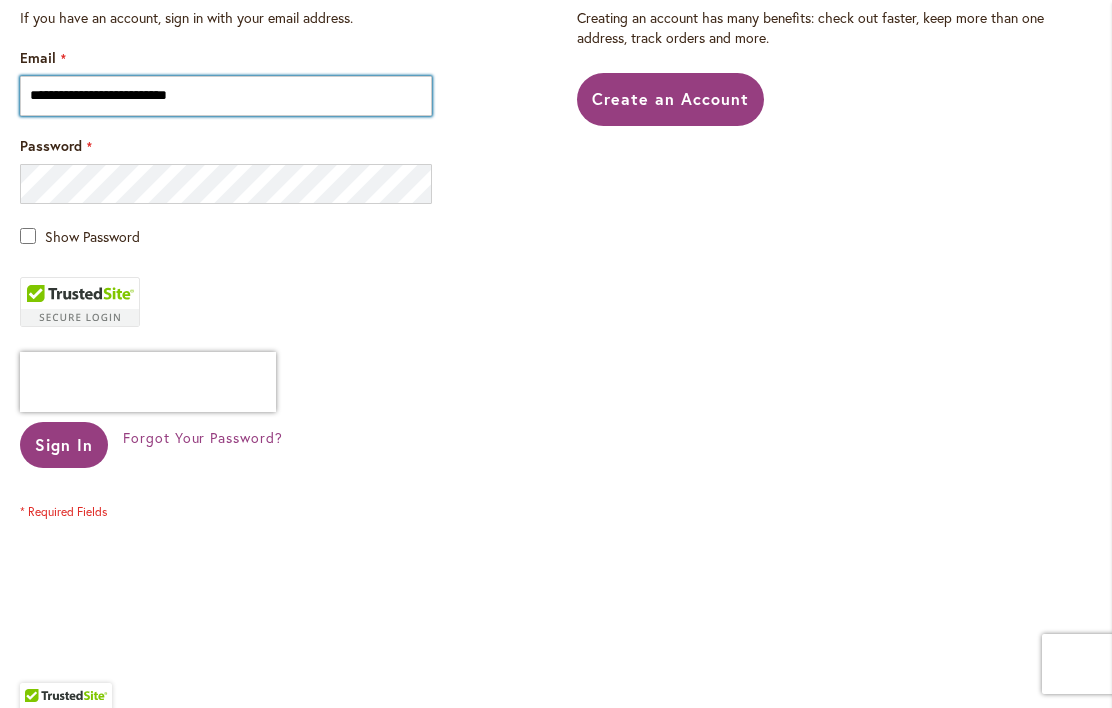 type on "**********" 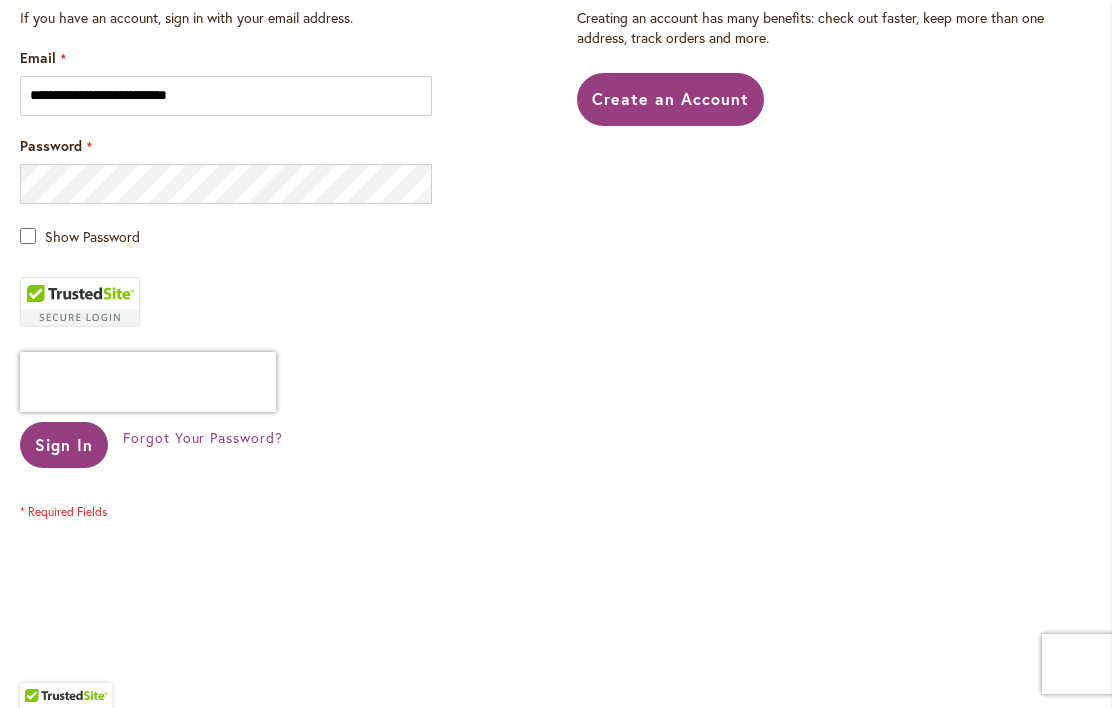 click on "Sign In" at bounding box center [64, 444] 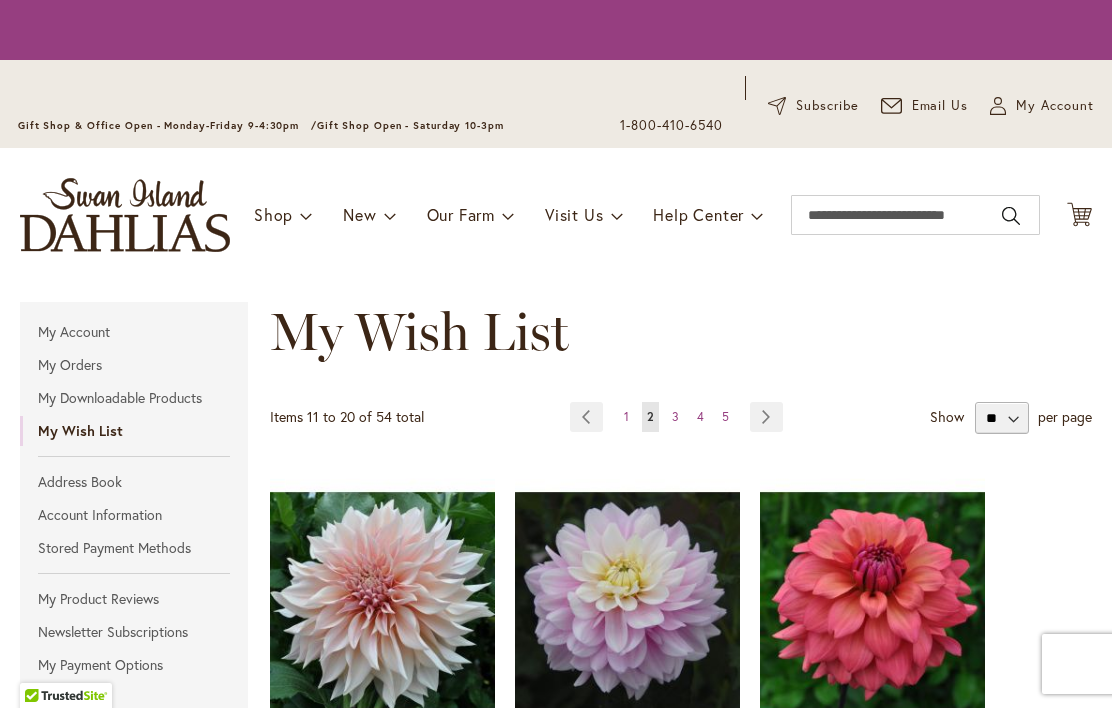 scroll, scrollTop: 0, scrollLeft: 0, axis: both 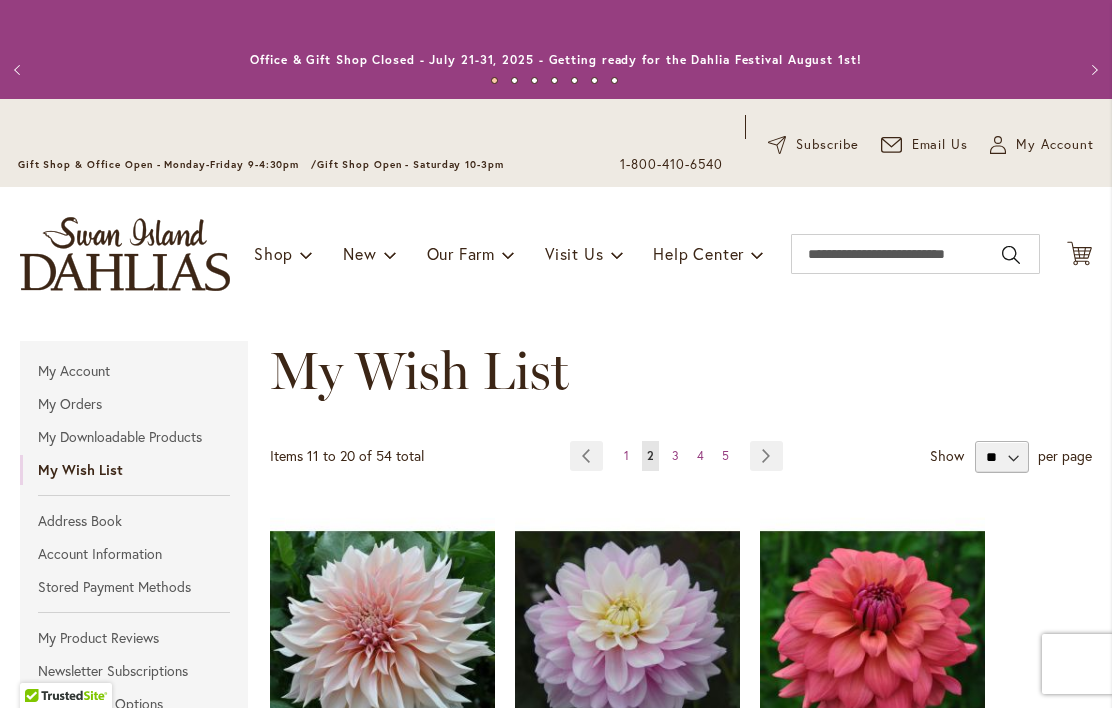click at bounding box center [627, 643] 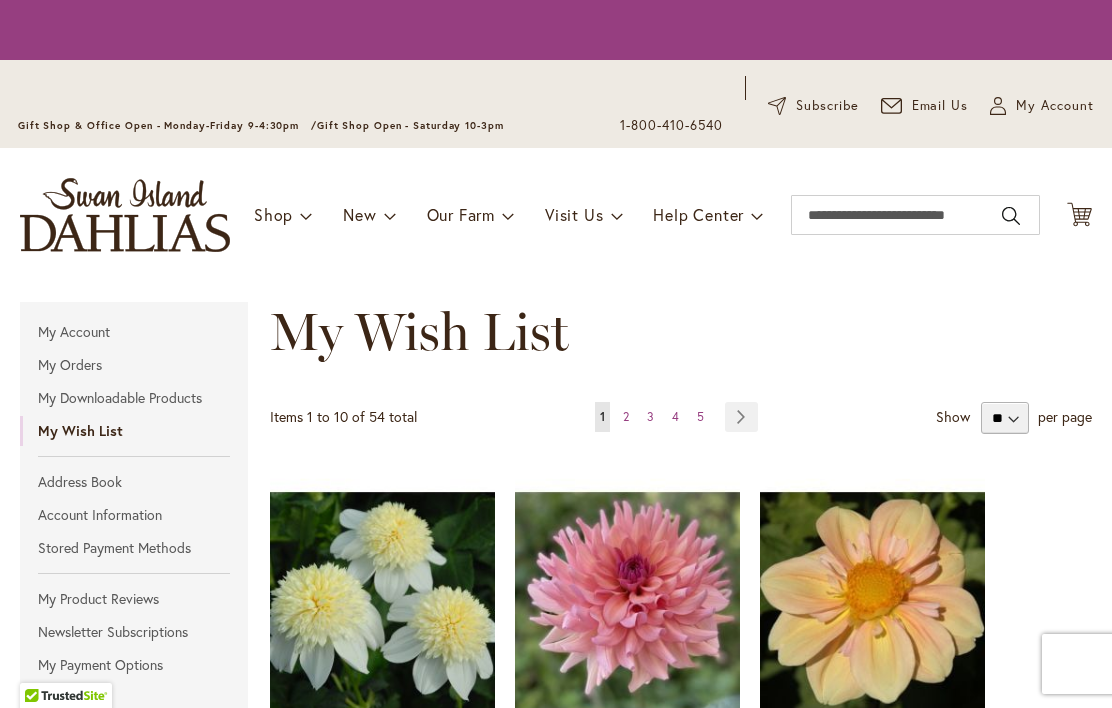 scroll, scrollTop: 0, scrollLeft: 0, axis: both 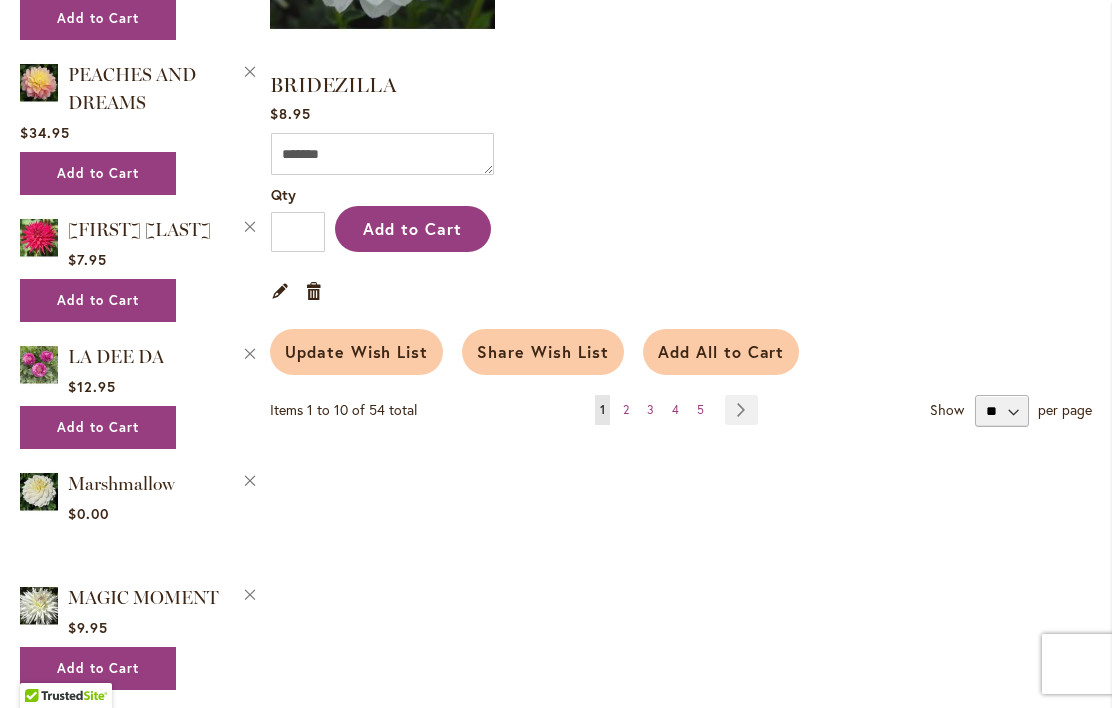 click on "Page
Next" at bounding box center [741, 410] 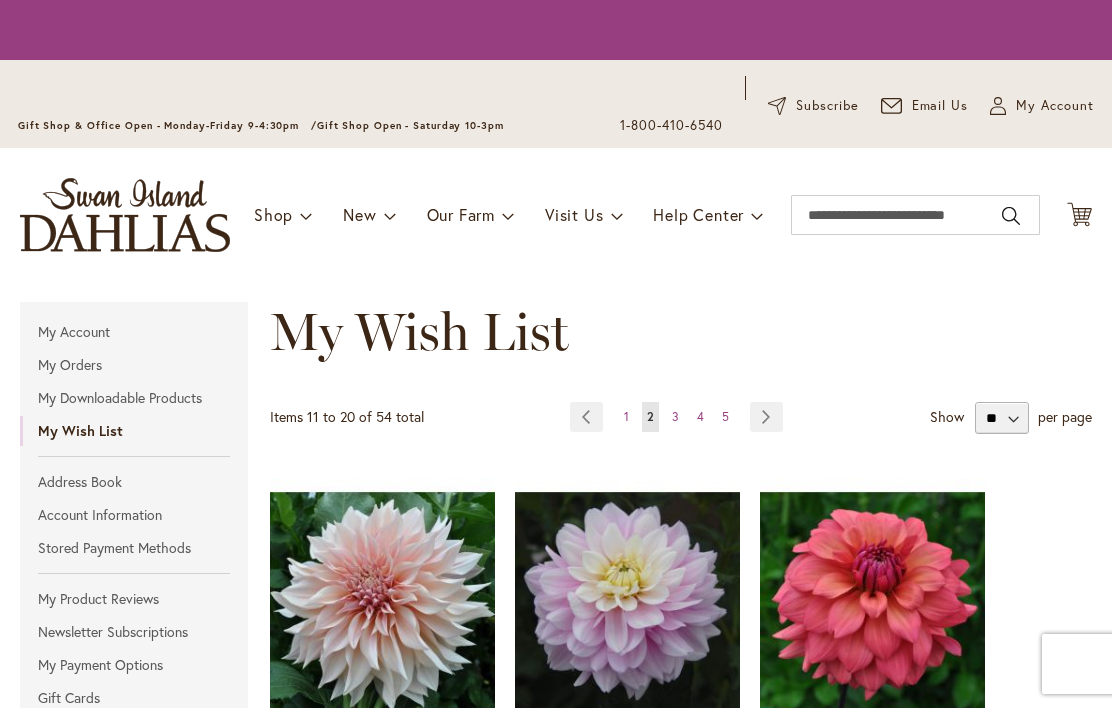scroll, scrollTop: 0, scrollLeft: 0, axis: both 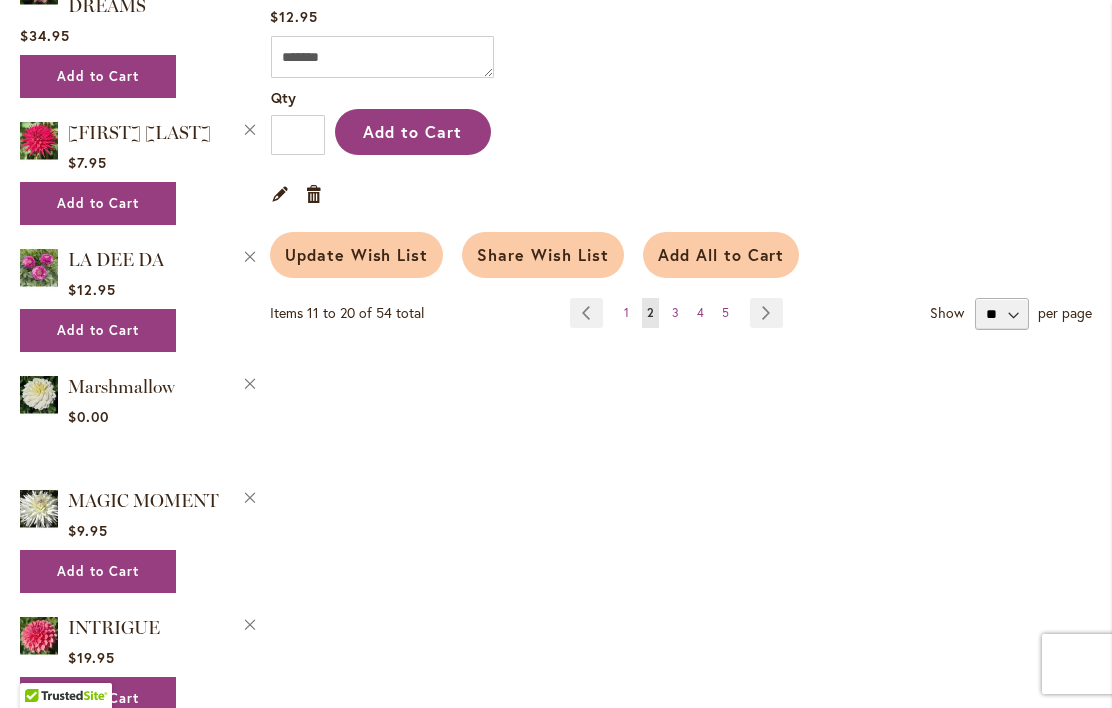 click on "Page
Next" at bounding box center (766, 313) 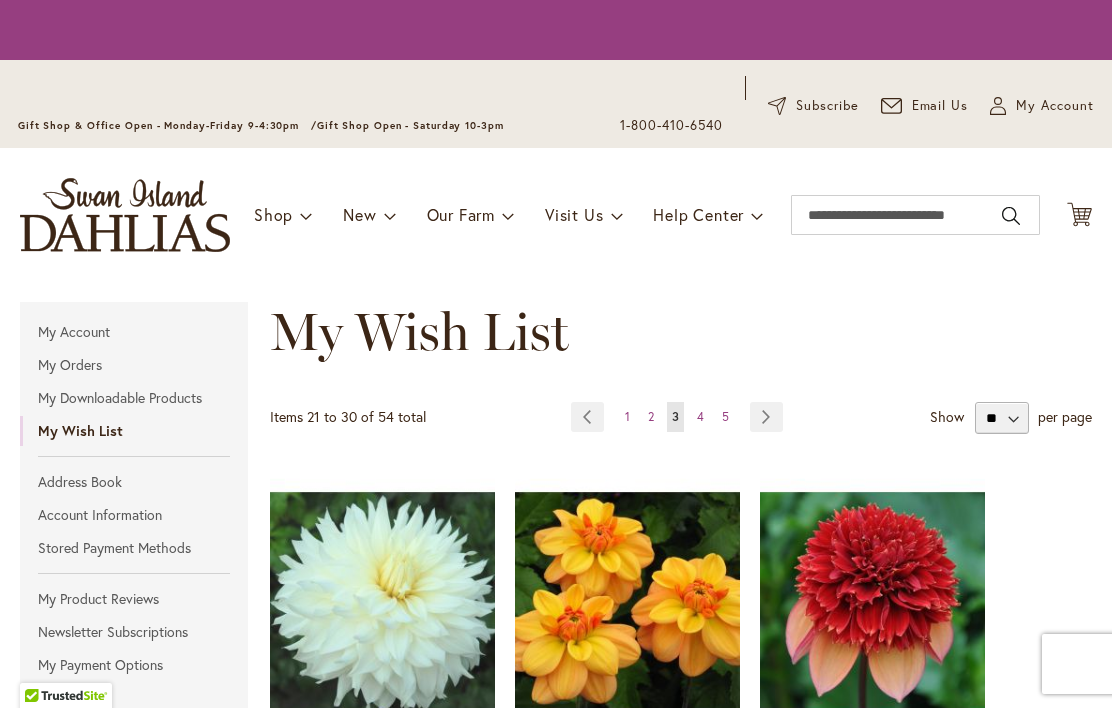 scroll, scrollTop: 0, scrollLeft: 0, axis: both 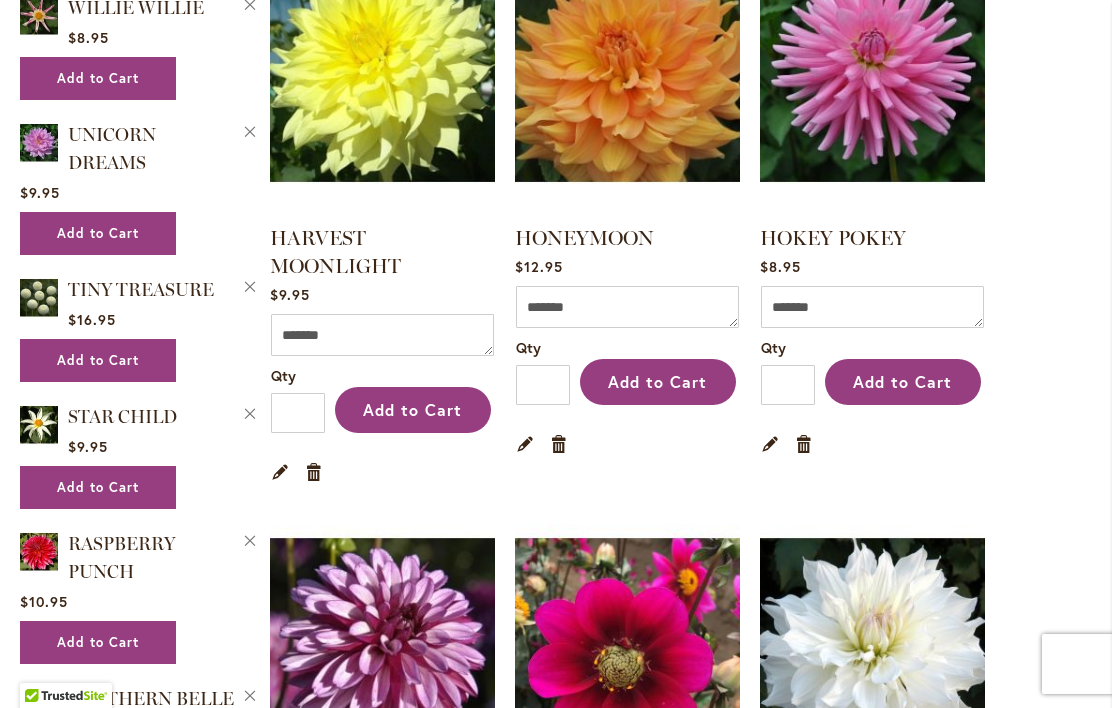 click at bounding box center [872, 650] 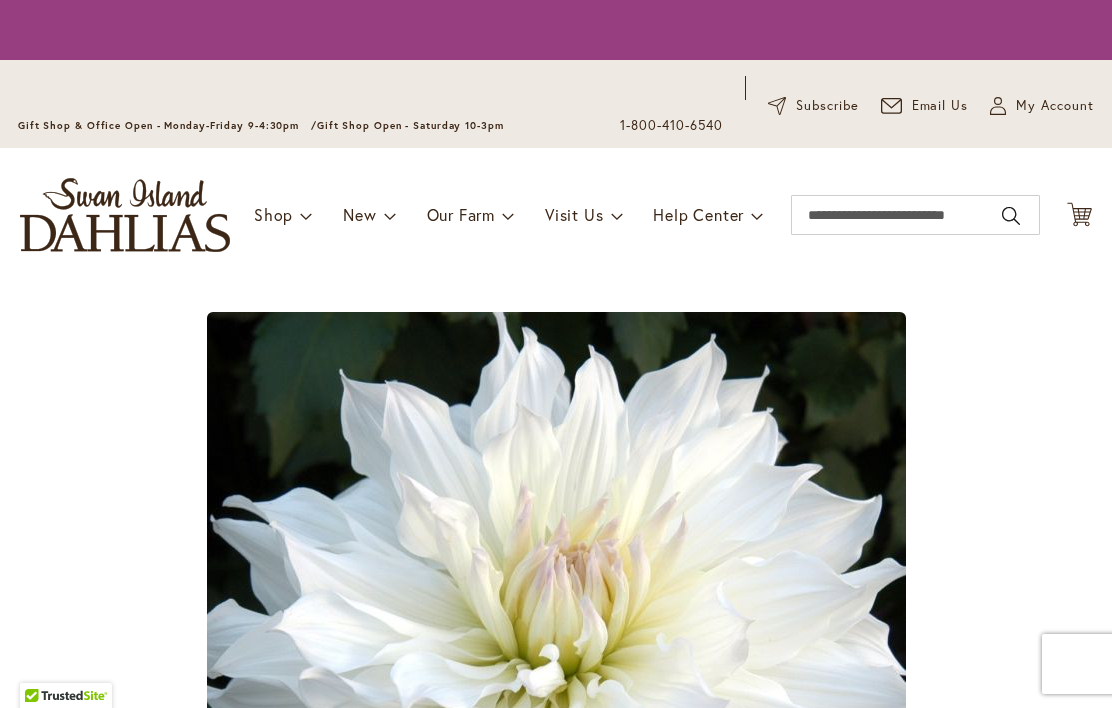 scroll, scrollTop: 0, scrollLeft: 0, axis: both 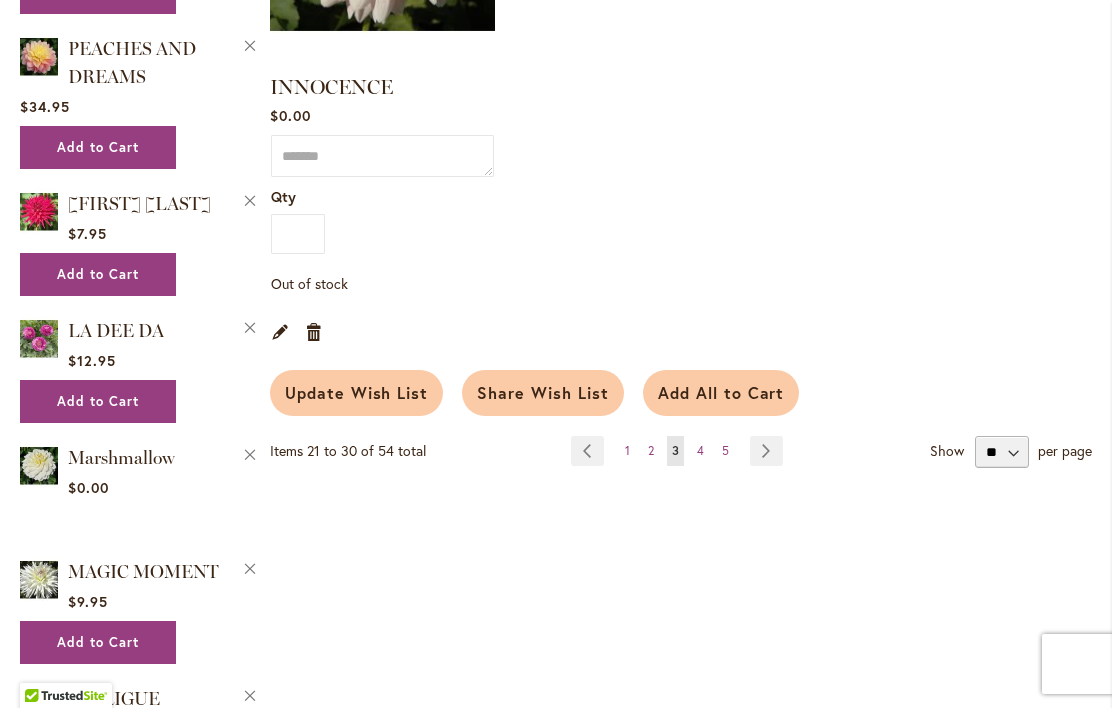 click on "Page
Next" at bounding box center [766, 451] 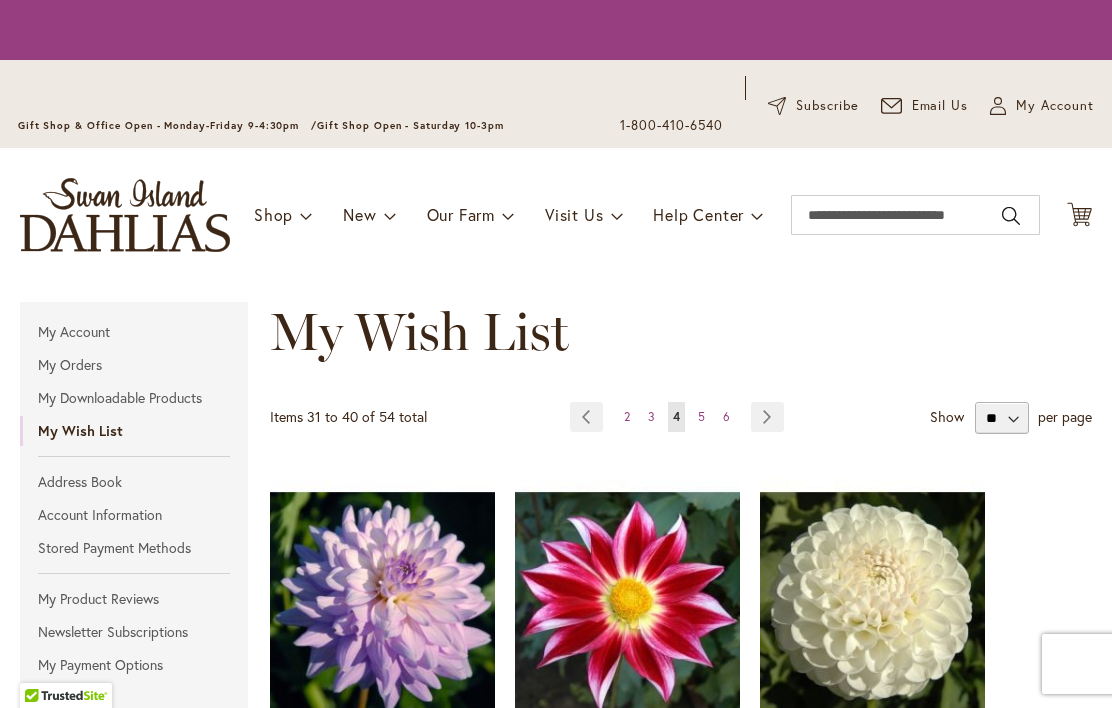 scroll, scrollTop: 0, scrollLeft: 0, axis: both 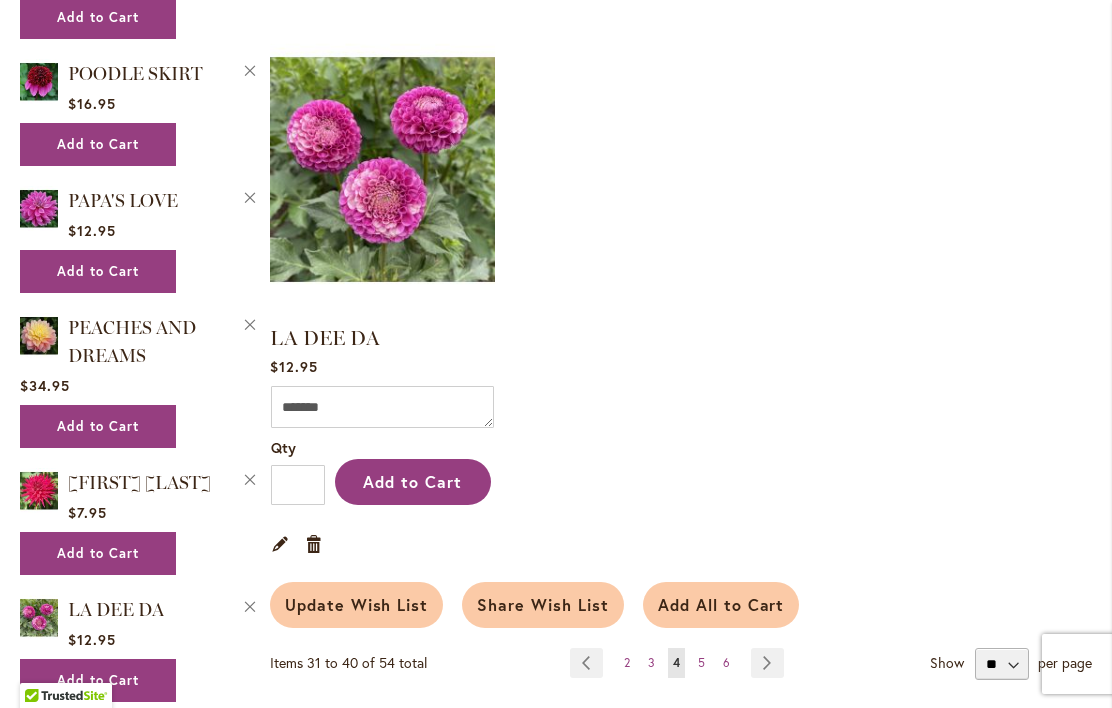 click on "Page
Next" at bounding box center (767, 663) 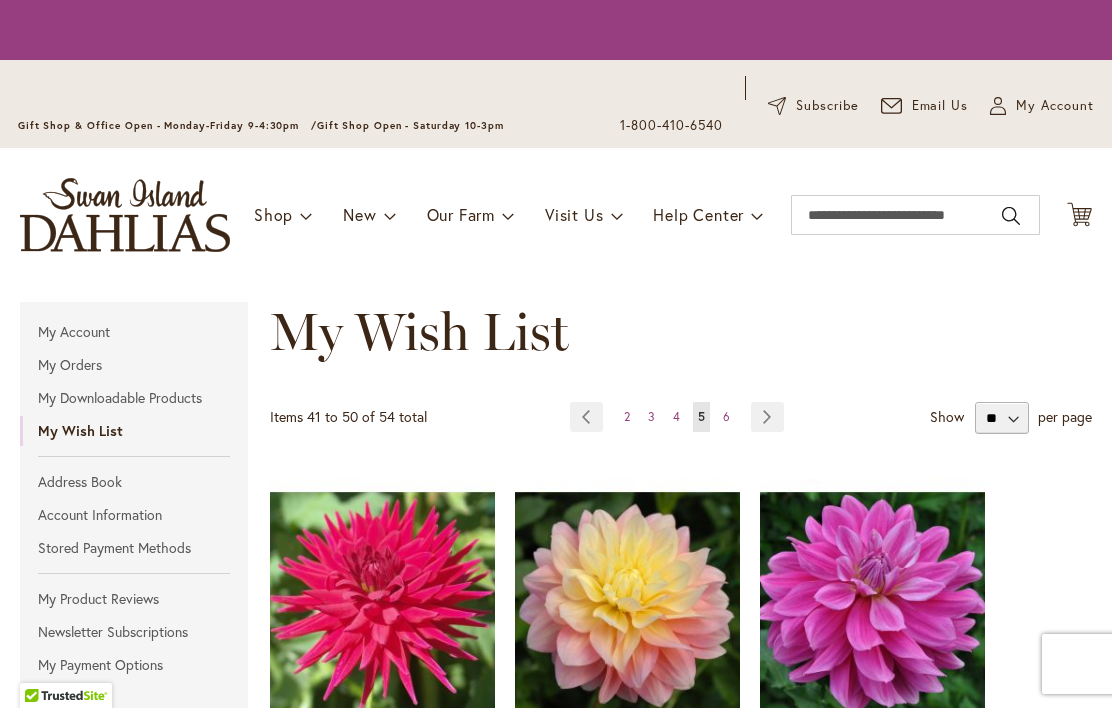 scroll, scrollTop: 0, scrollLeft: 0, axis: both 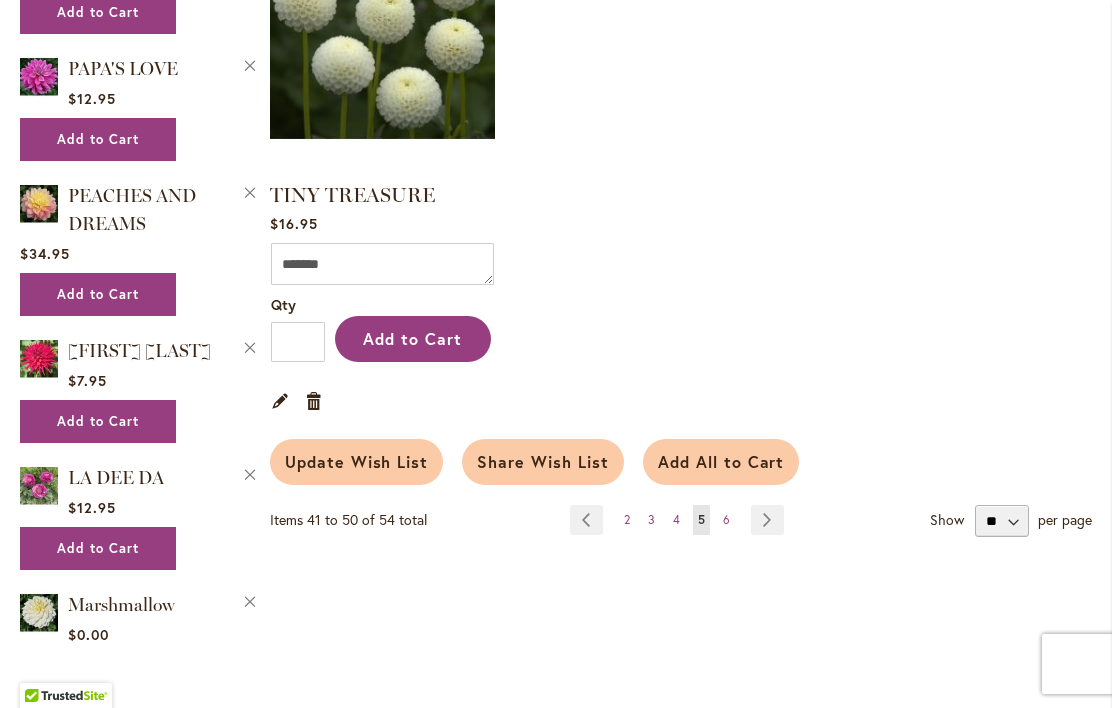 click on "Page
Next" at bounding box center (767, 520) 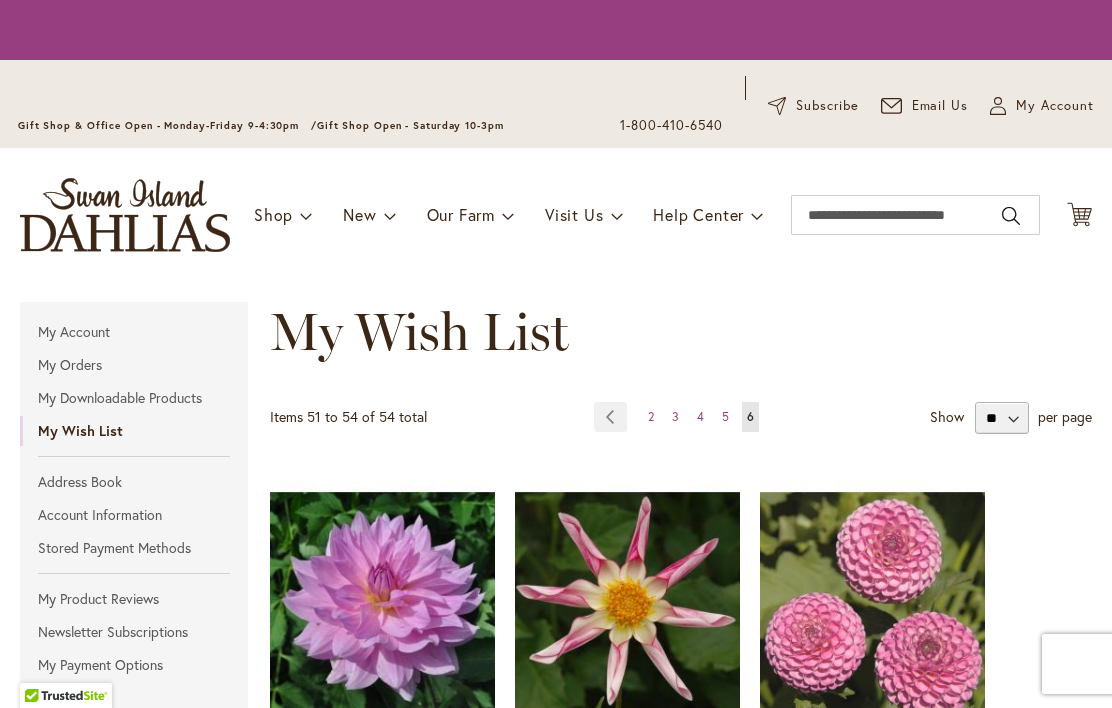 scroll, scrollTop: 0, scrollLeft: 0, axis: both 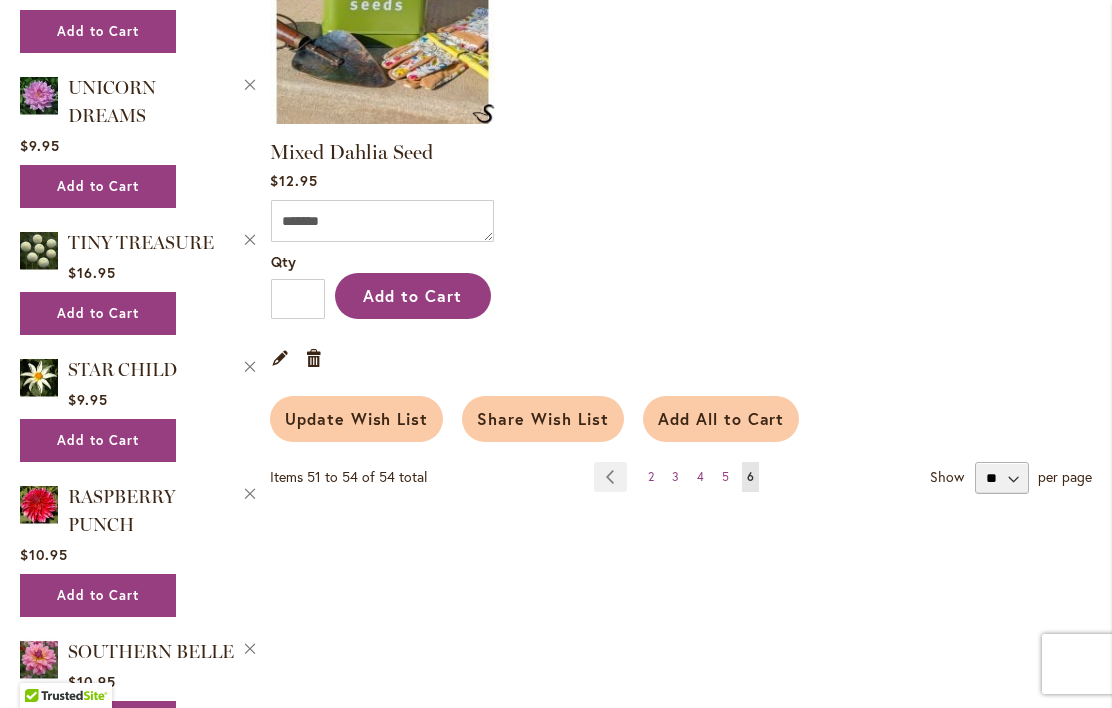 click on "Page
Previous" at bounding box center [610, 477] 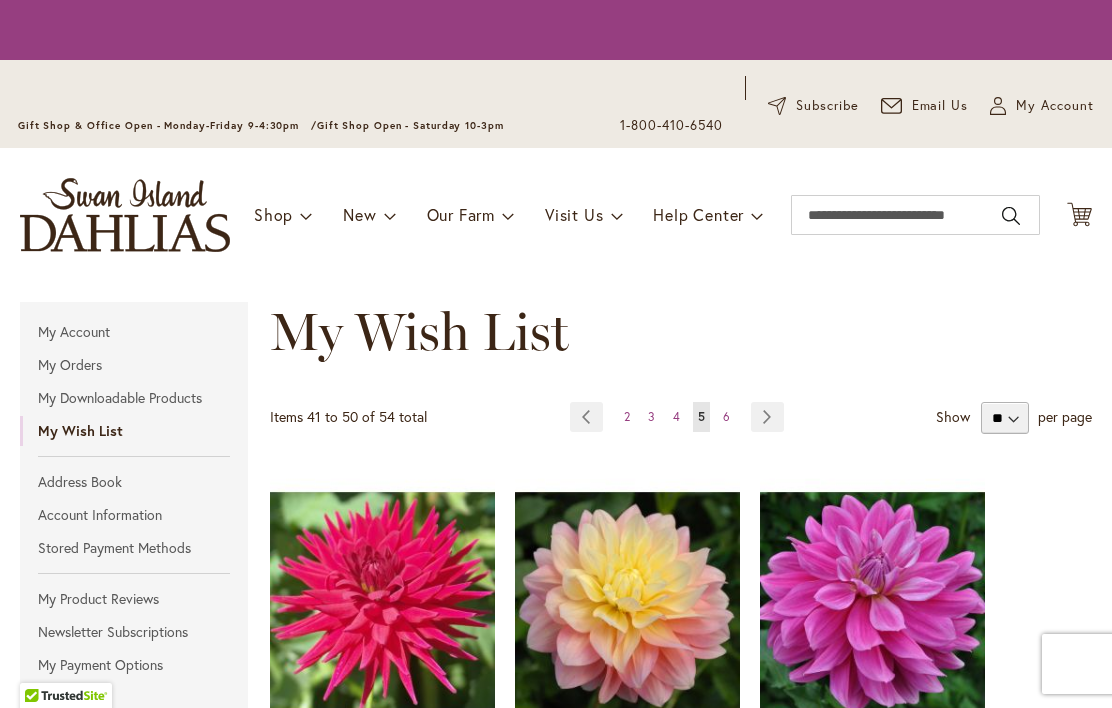 scroll, scrollTop: 0, scrollLeft: 0, axis: both 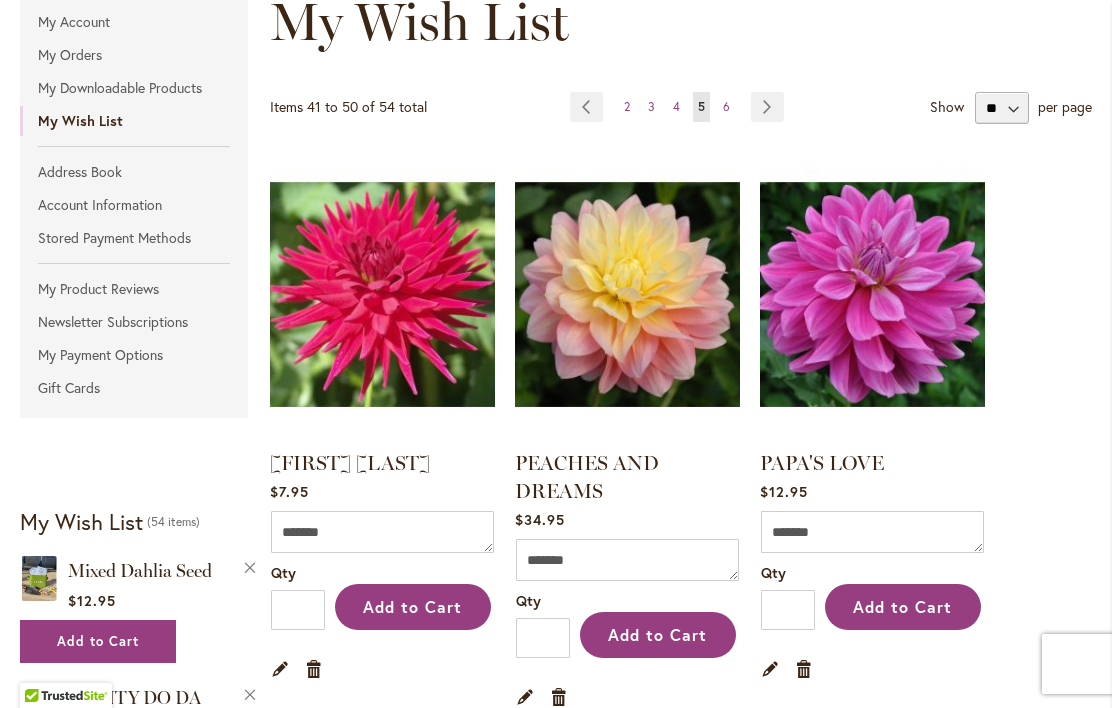 click on "Page
Previous" at bounding box center (586, 107) 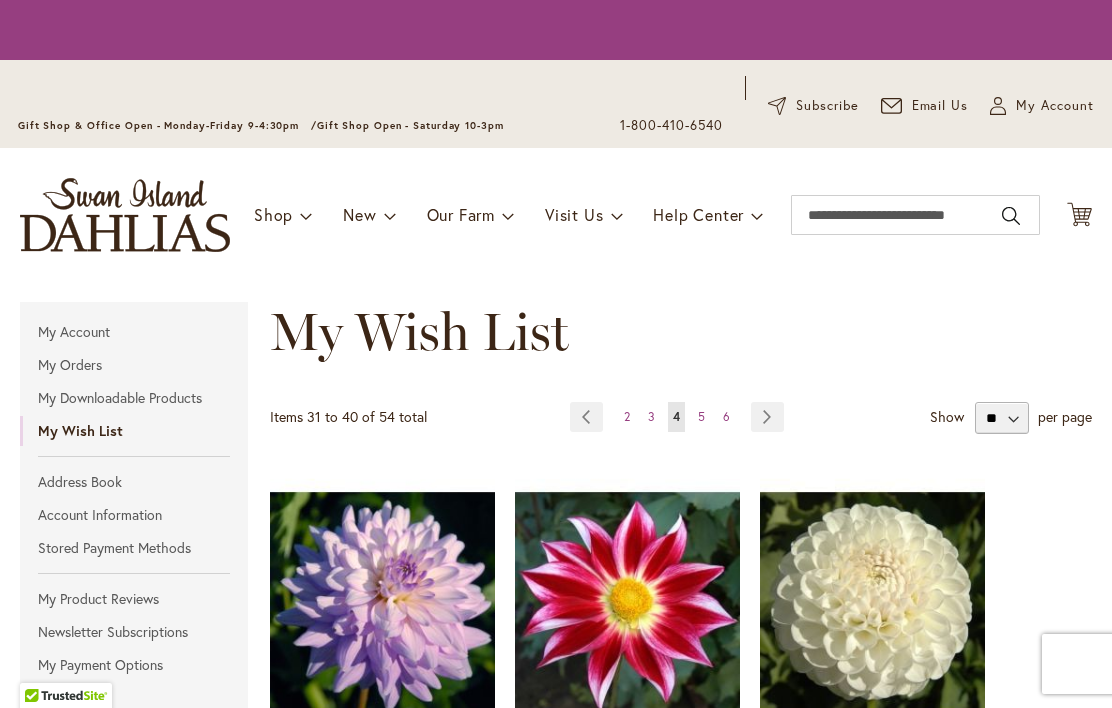 scroll, scrollTop: 0, scrollLeft: 0, axis: both 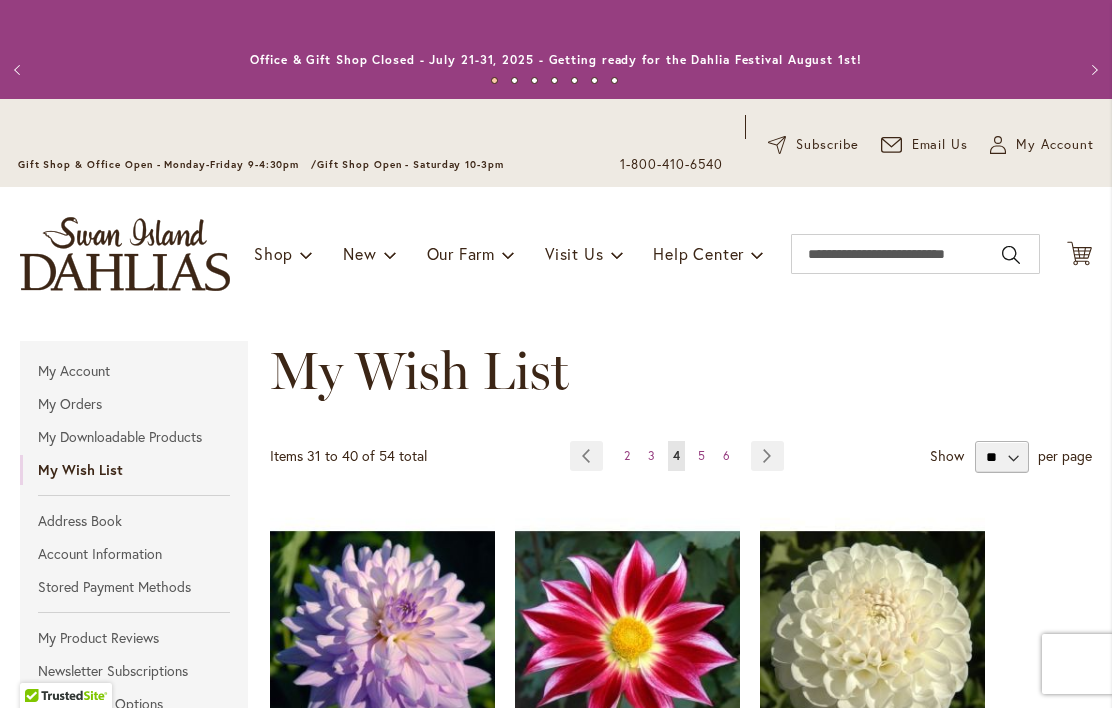 click on "2" at bounding box center [627, 455] 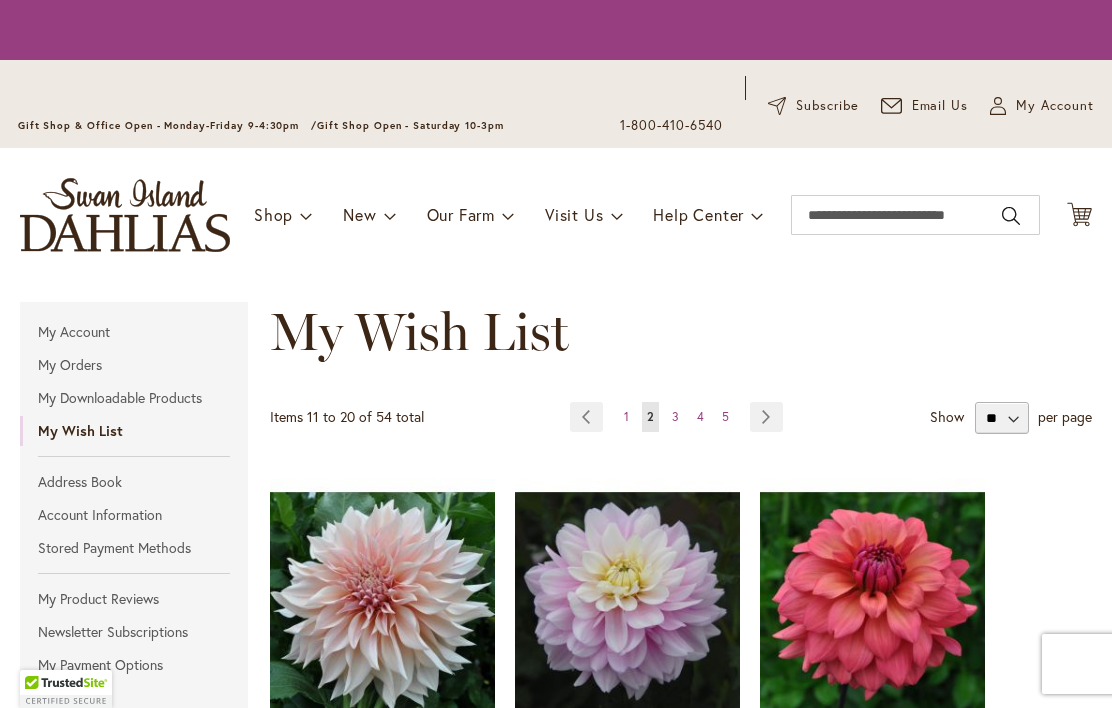 scroll, scrollTop: 0, scrollLeft: 0, axis: both 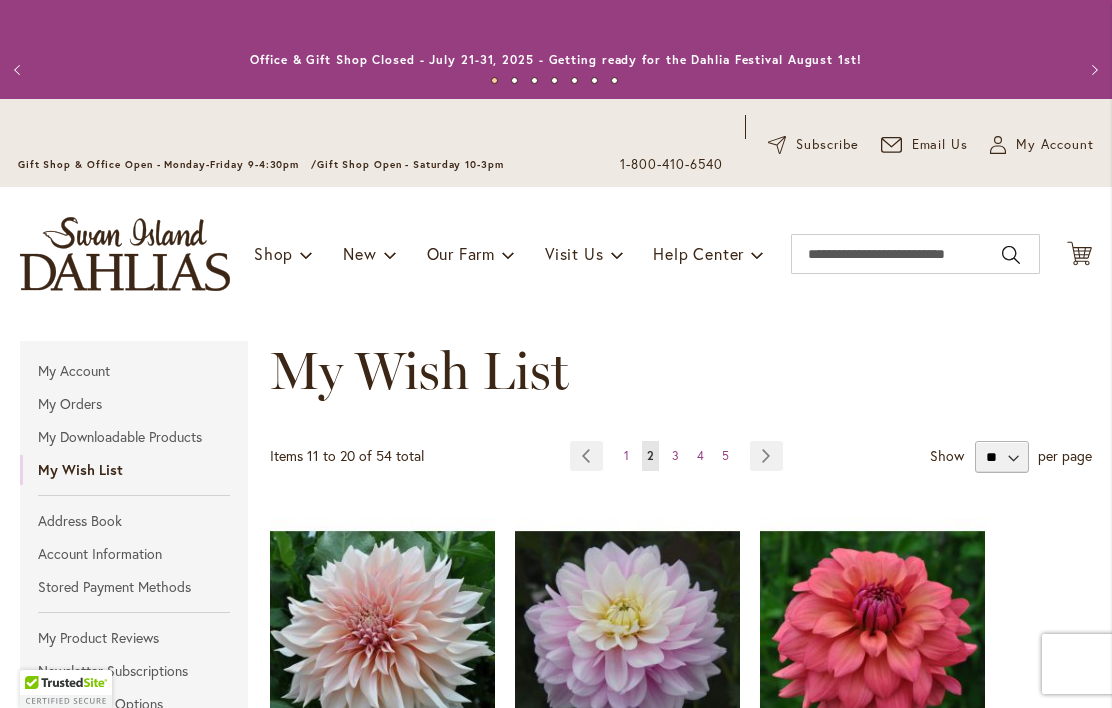 click on "Page
1" at bounding box center [626, 456] 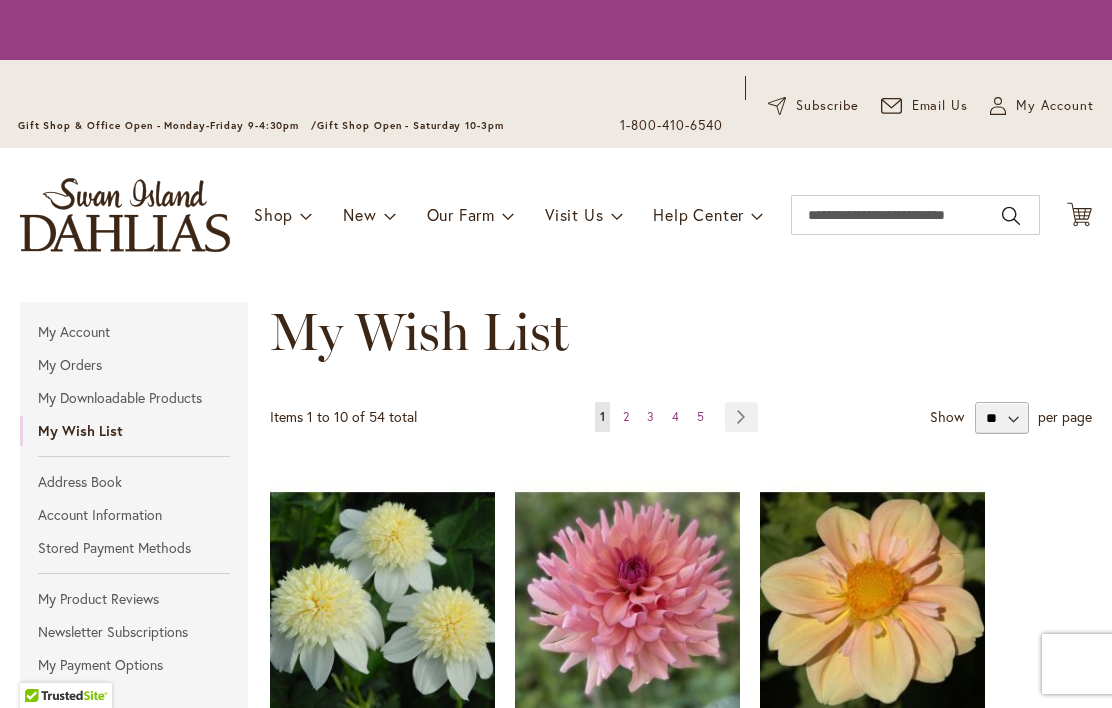 scroll, scrollTop: 0, scrollLeft: 0, axis: both 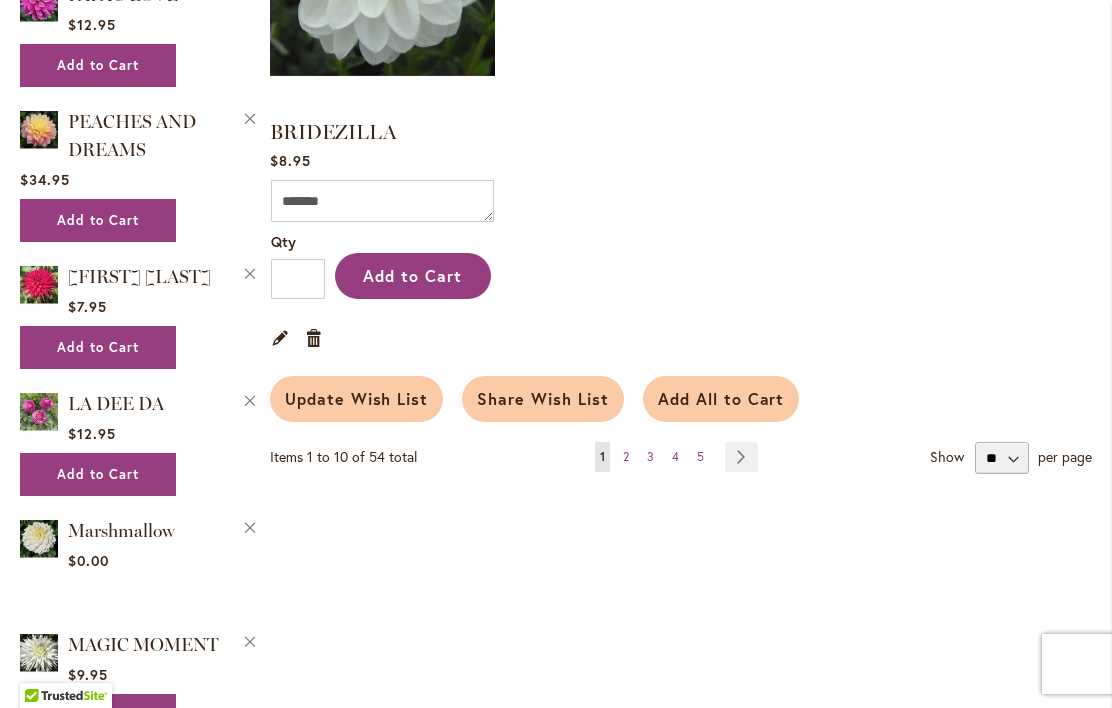 click on "Page
Next" at bounding box center [741, 457] 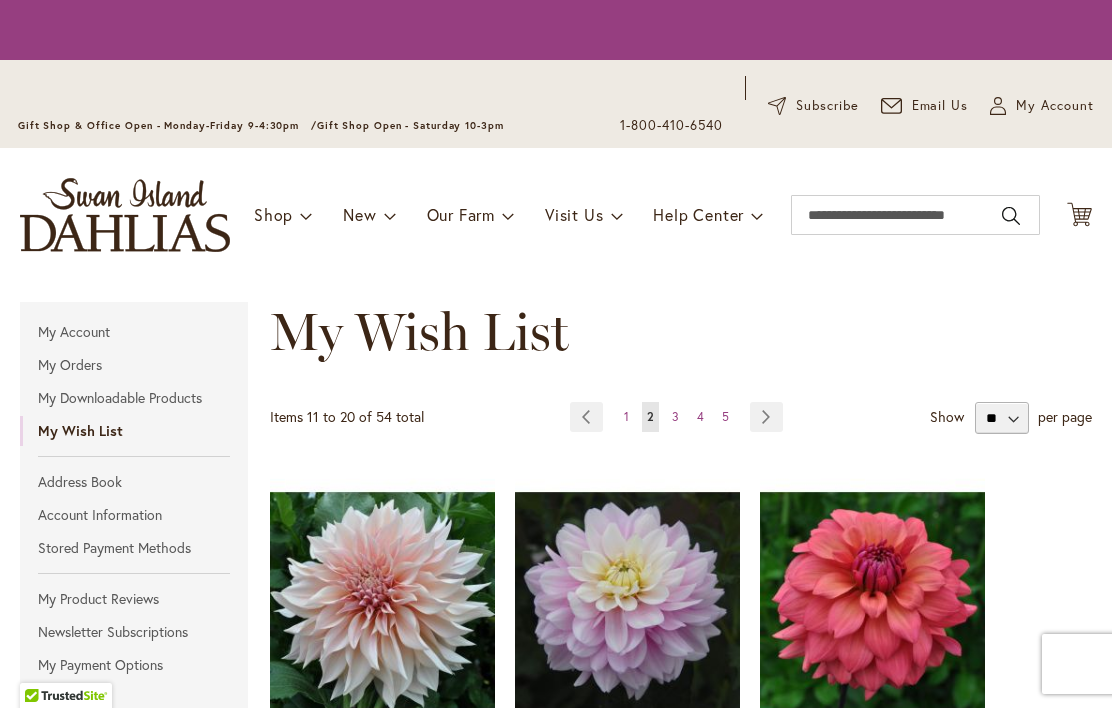 scroll, scrollTop: 0, scrollLeft: 0, axis: both 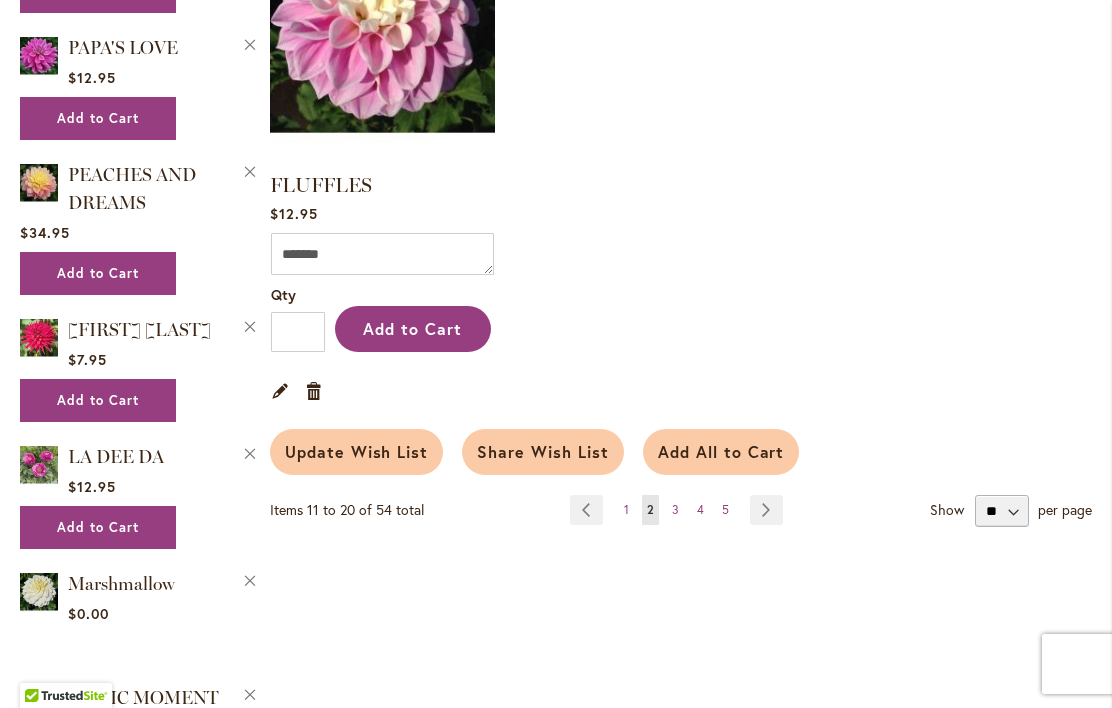 click on "Page
Next" at bounding box center [766, 510] 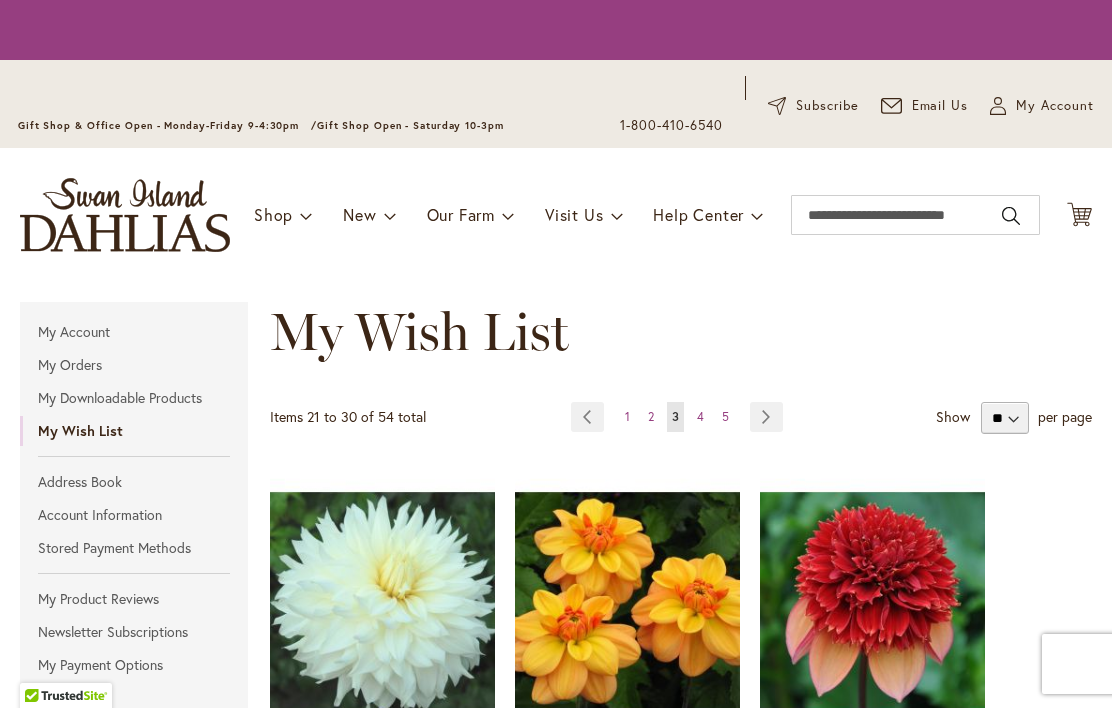 scroll, scrollTop: 0, scrollLeft: 0, axis: both 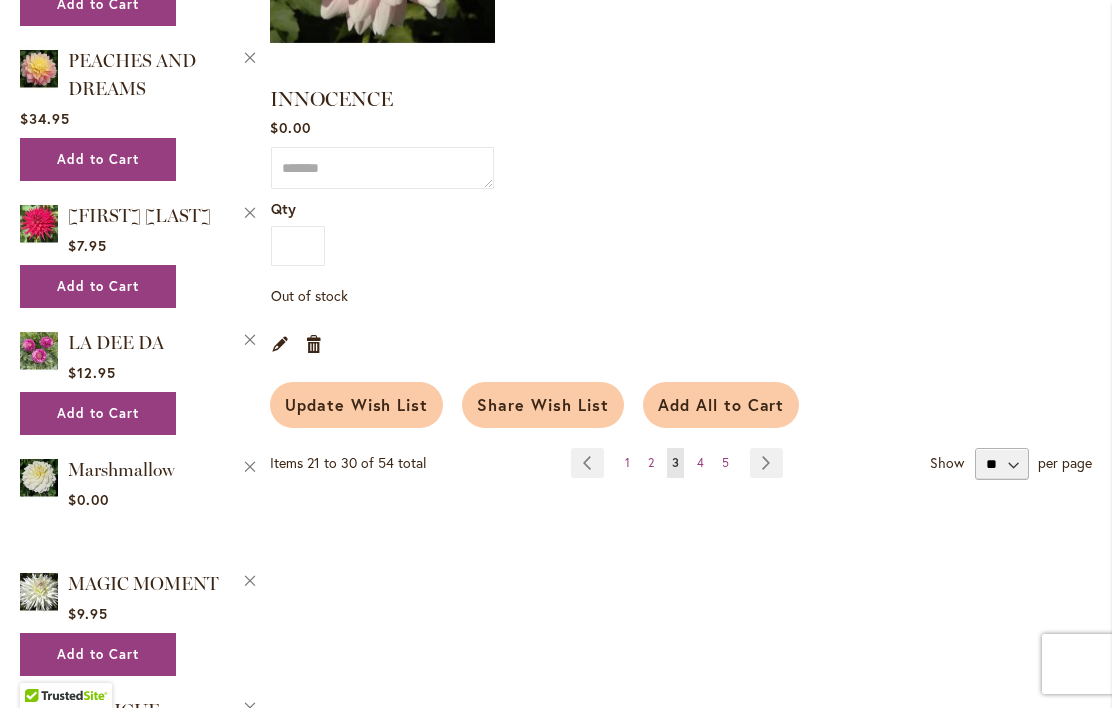 click on "Page
Next" at bounding box center [766, 463] 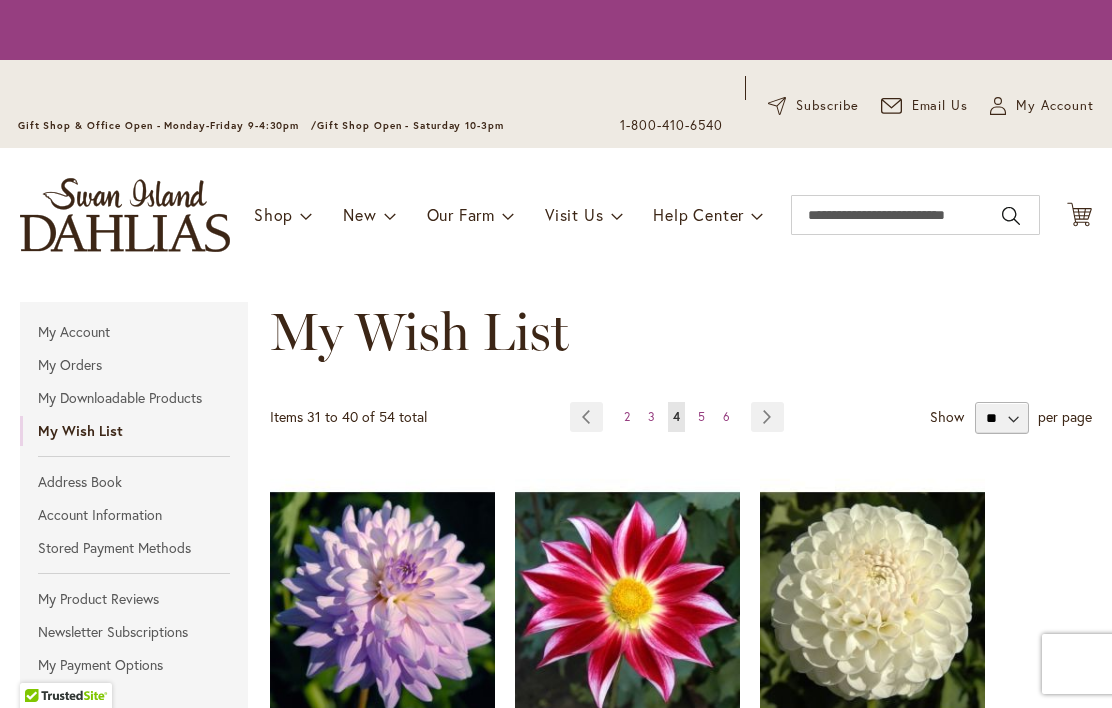 scroll, scrollTop: 0, scrollLeft: 0, axis: both 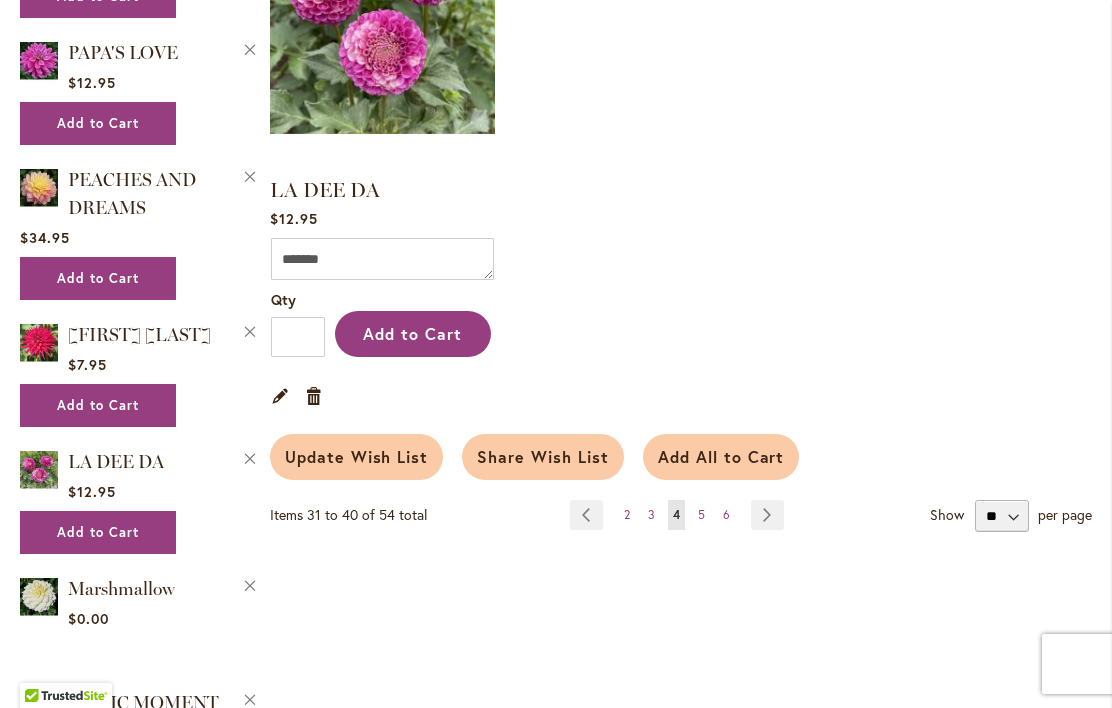 click on "Page
Next" at bounding box center [767, 515] 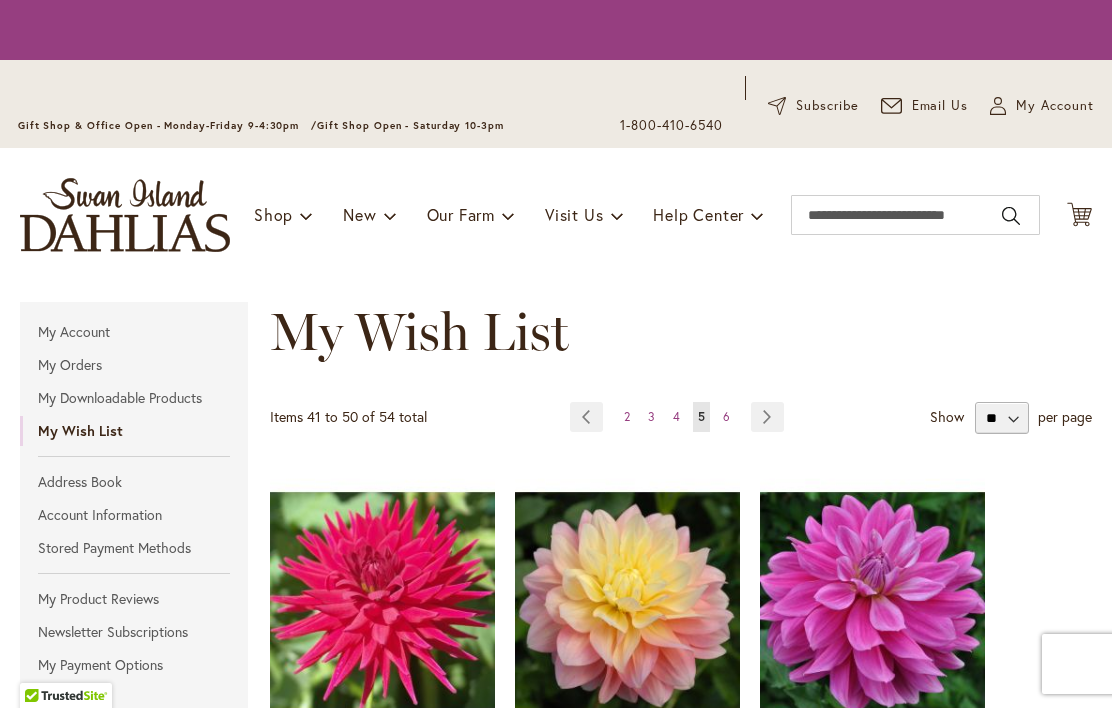 scroll, scrollTop: 0, scrollLeft: 0, axis: both 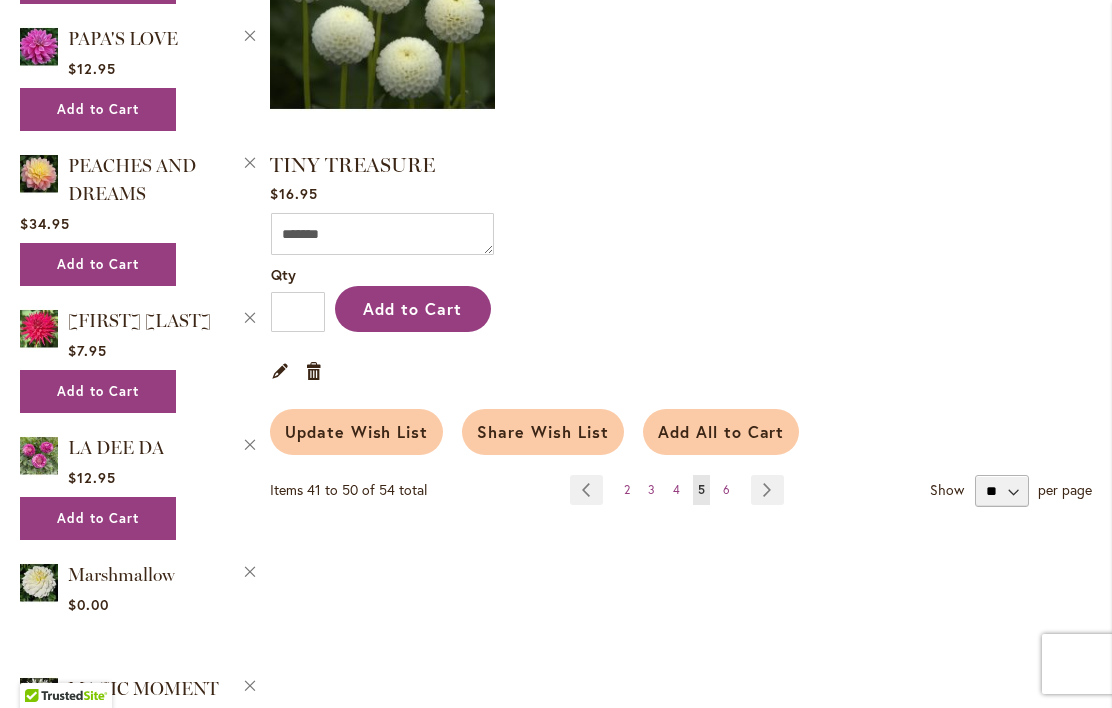 click on "Page
Next" at bounding box center (767, 490) 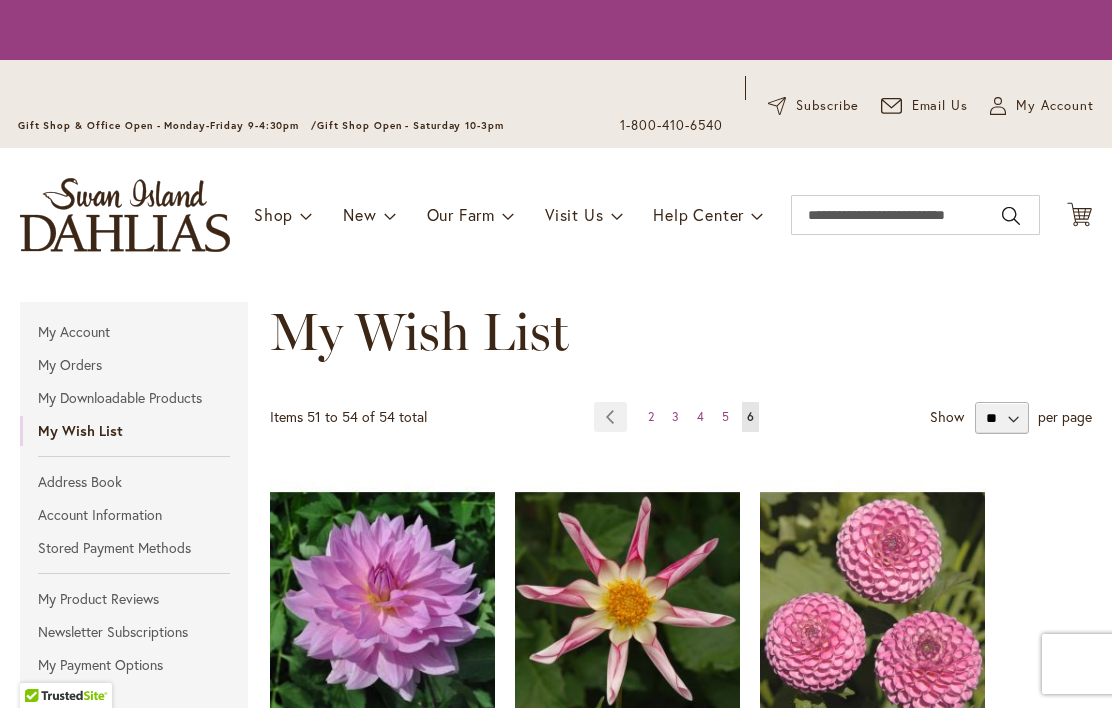scroll, scrollTop: 0, scrollLeft: 0, axis: both 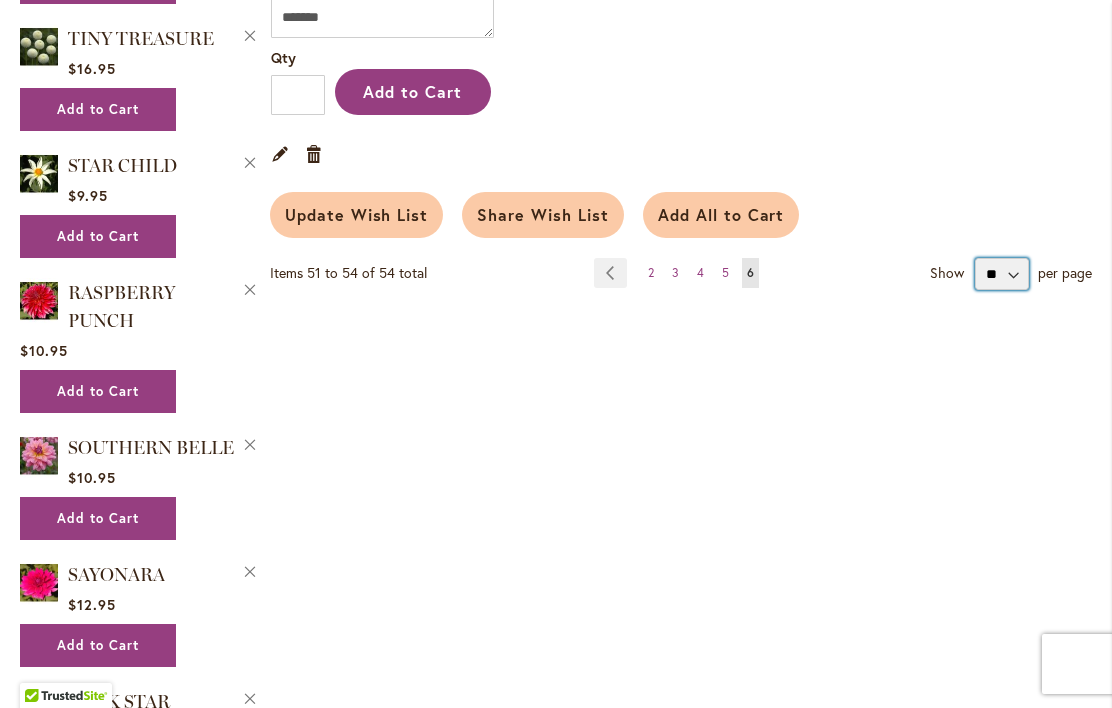 click on "**
**
**" at bounding box center (1002, 274) 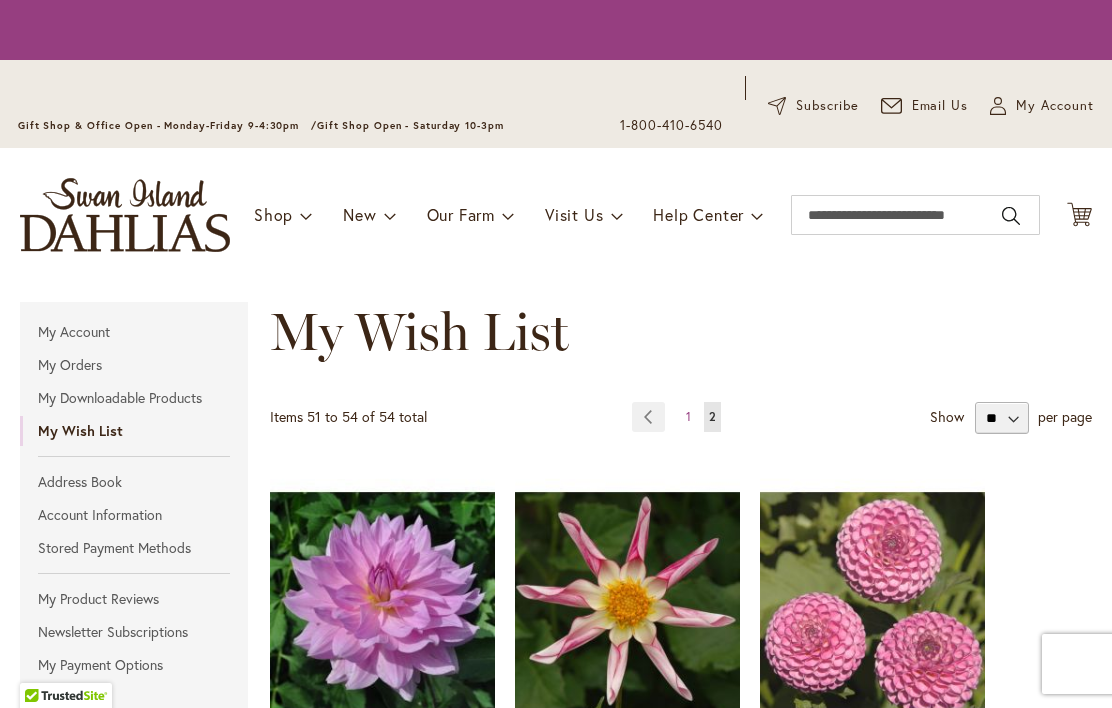 scroll, scrollTop: 0, scrollLeft: 0, axis: both 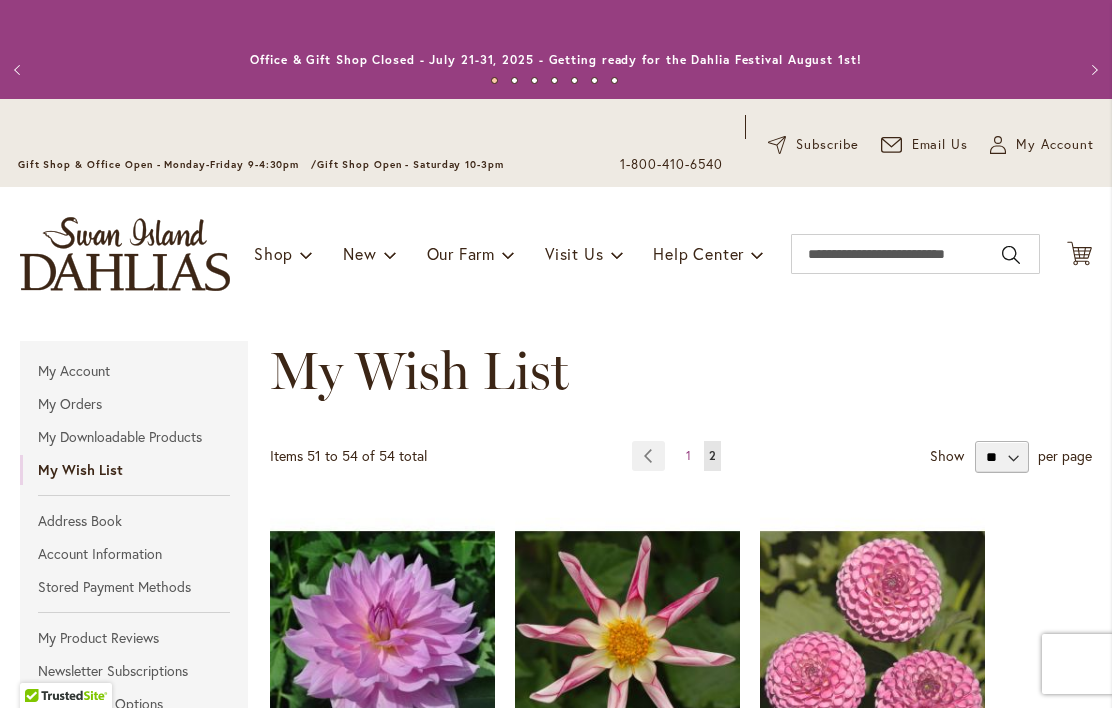 click on "Page
1" at bounding box center [688, 456] 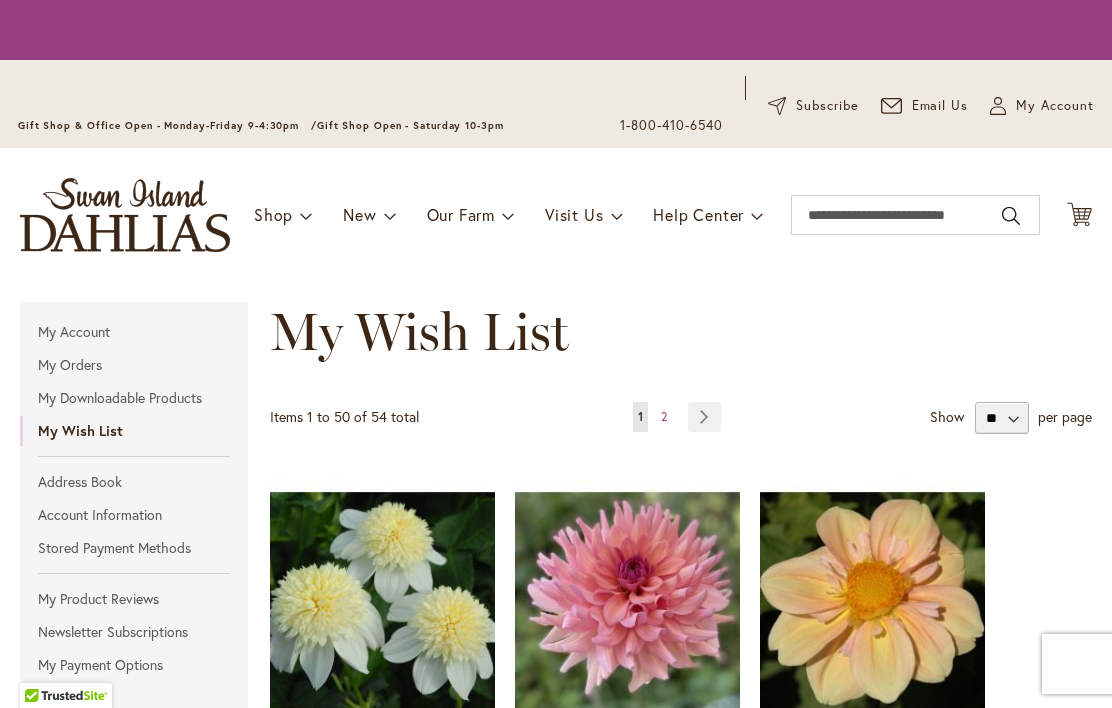 scroll, scrollTop: 0, scrollLeft: 0, axis: both 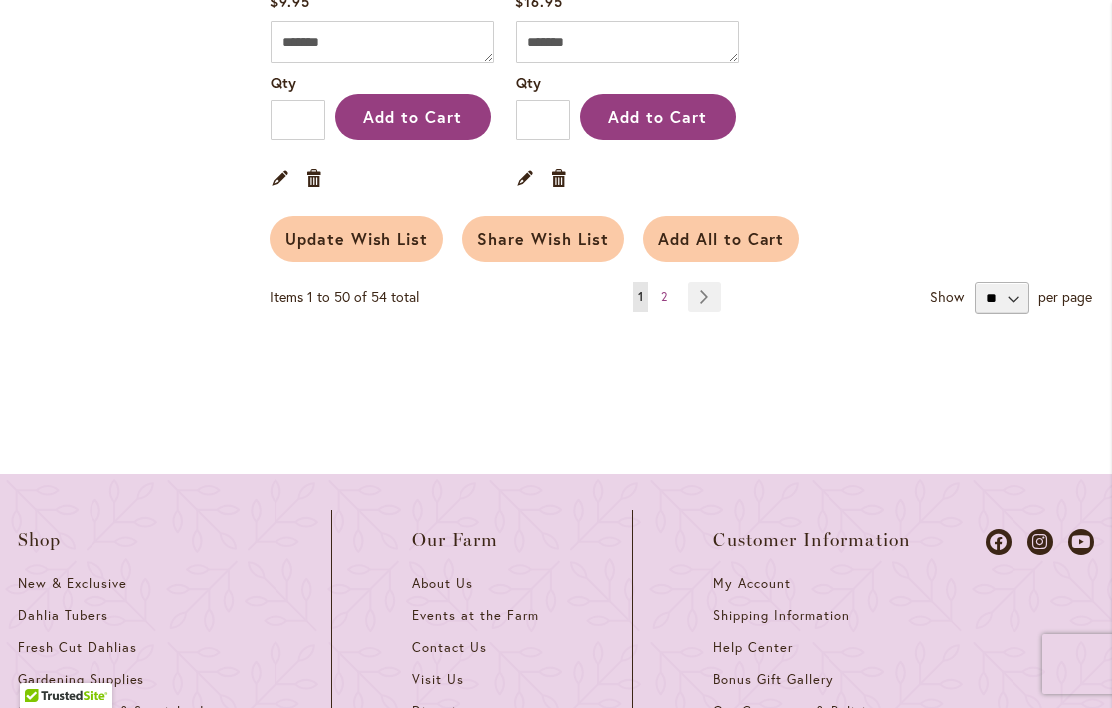 click on "Page
Next" at bounding box center (704, 297) 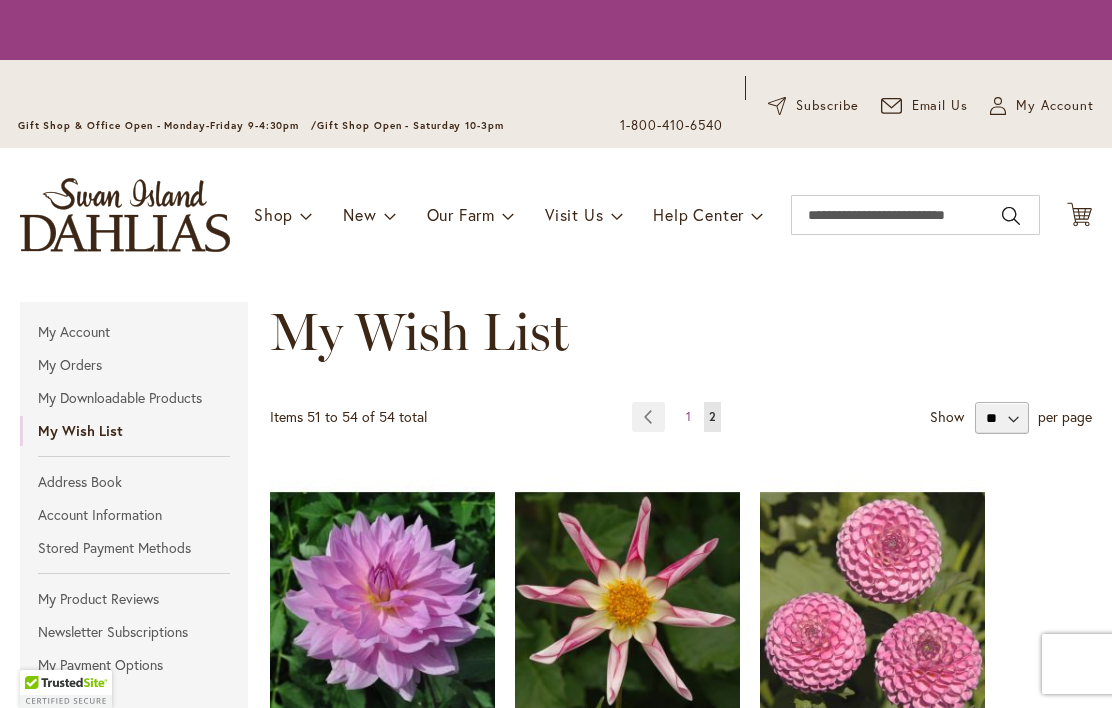 scroll, scrollTop: 0, scrollLeft: 0, axis: both 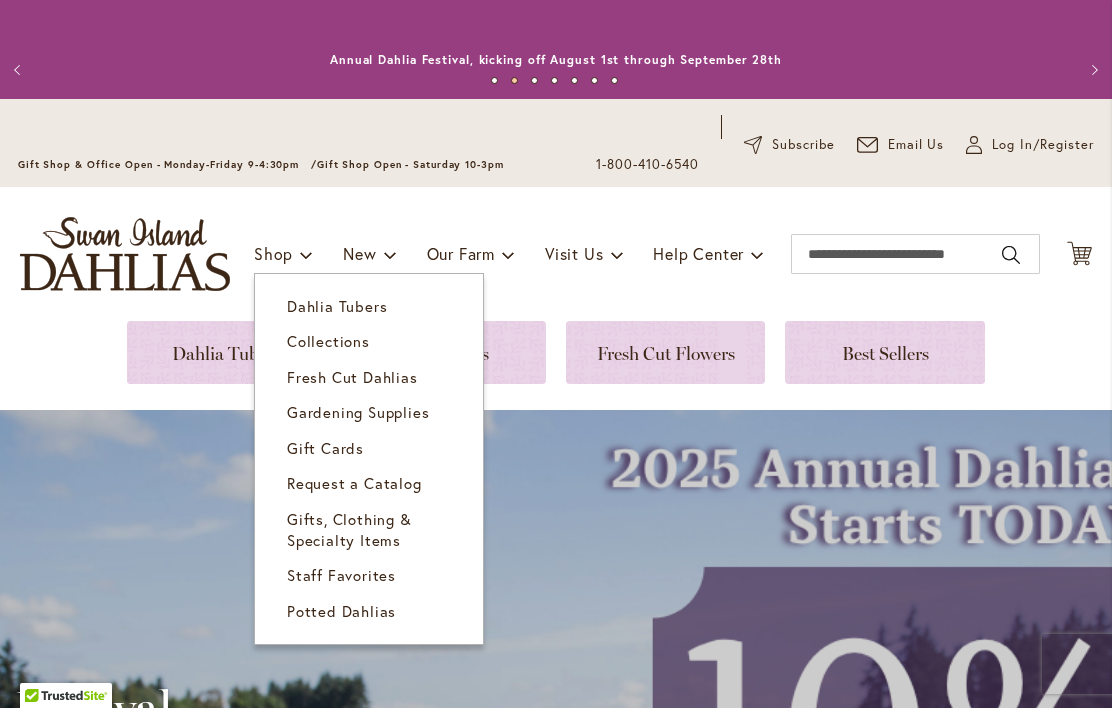 click on "Gardening Supplies" at bounding box center (358, 412) 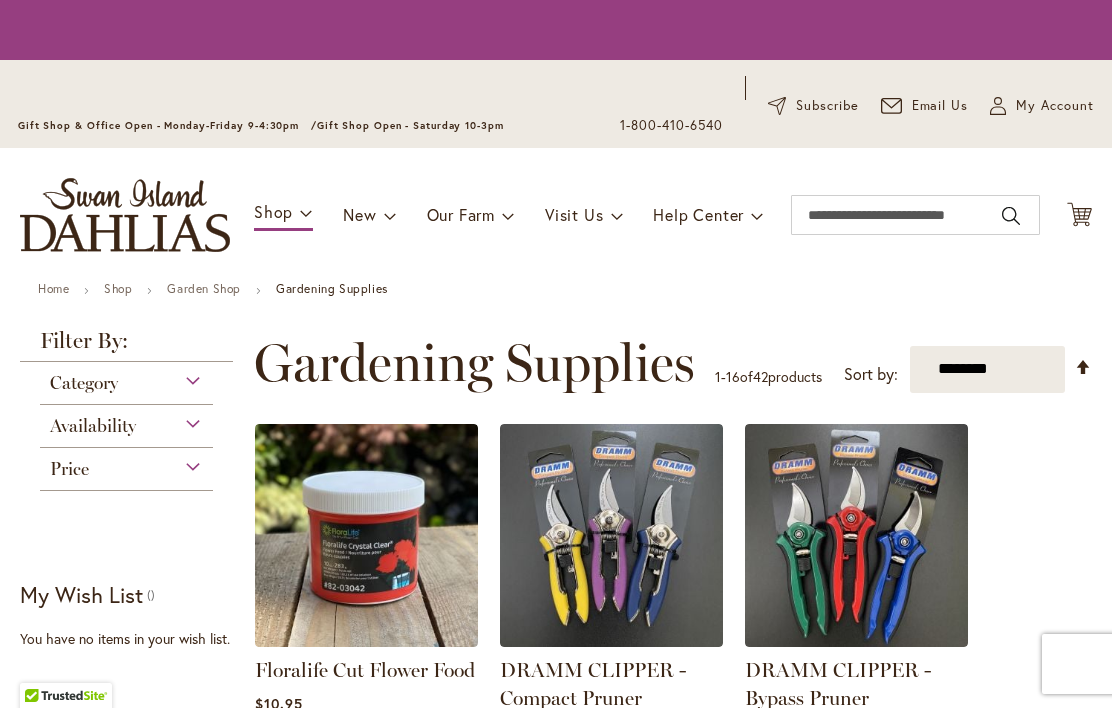 scroll, scrollTop: 0, scrollLeft: 0, axis: both 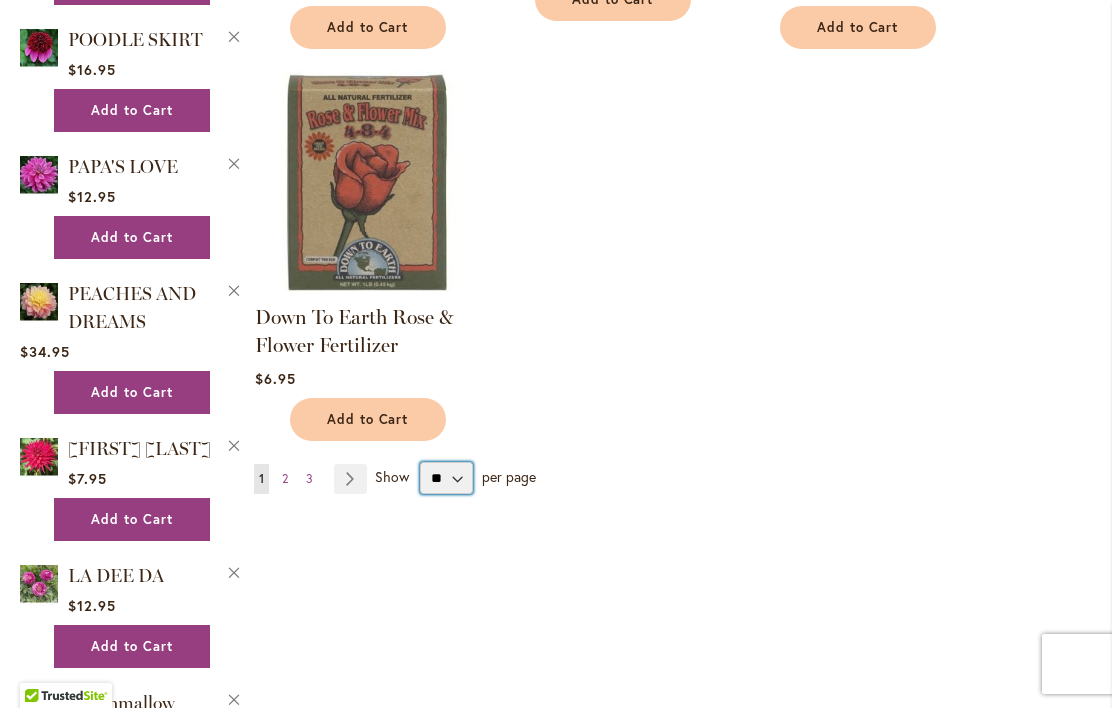 click on "**
**
**
**" at bounding box center [446, 478] 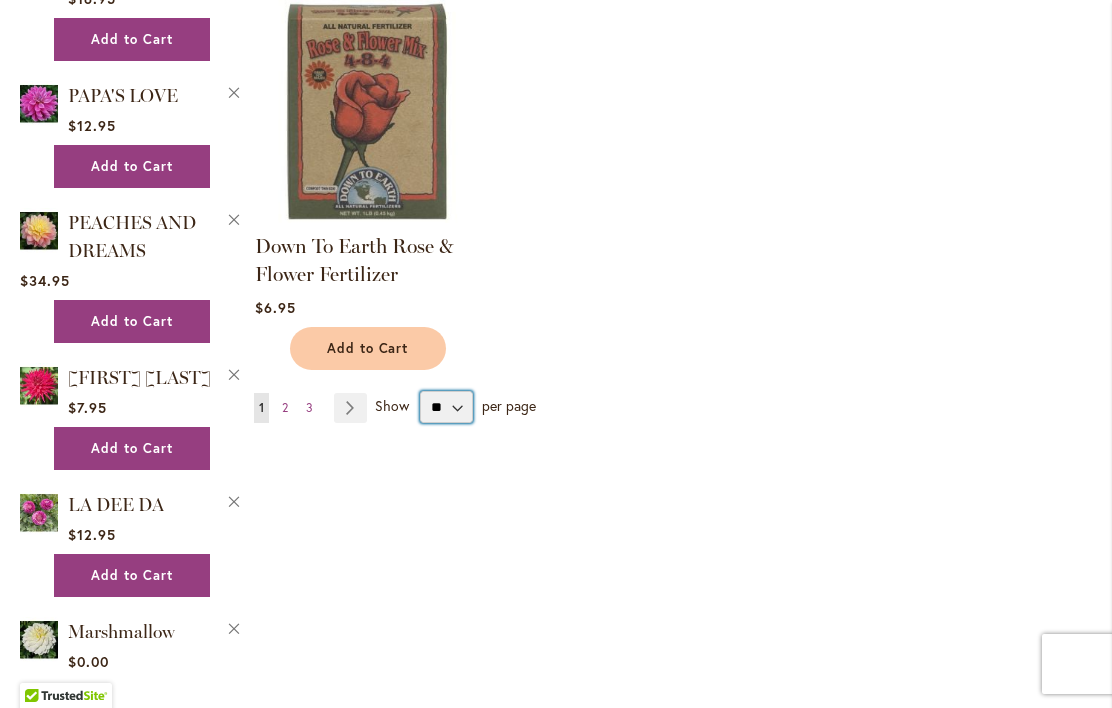 scroll, scrollTop: 2430, scrollLeft: 0, axis: vertical 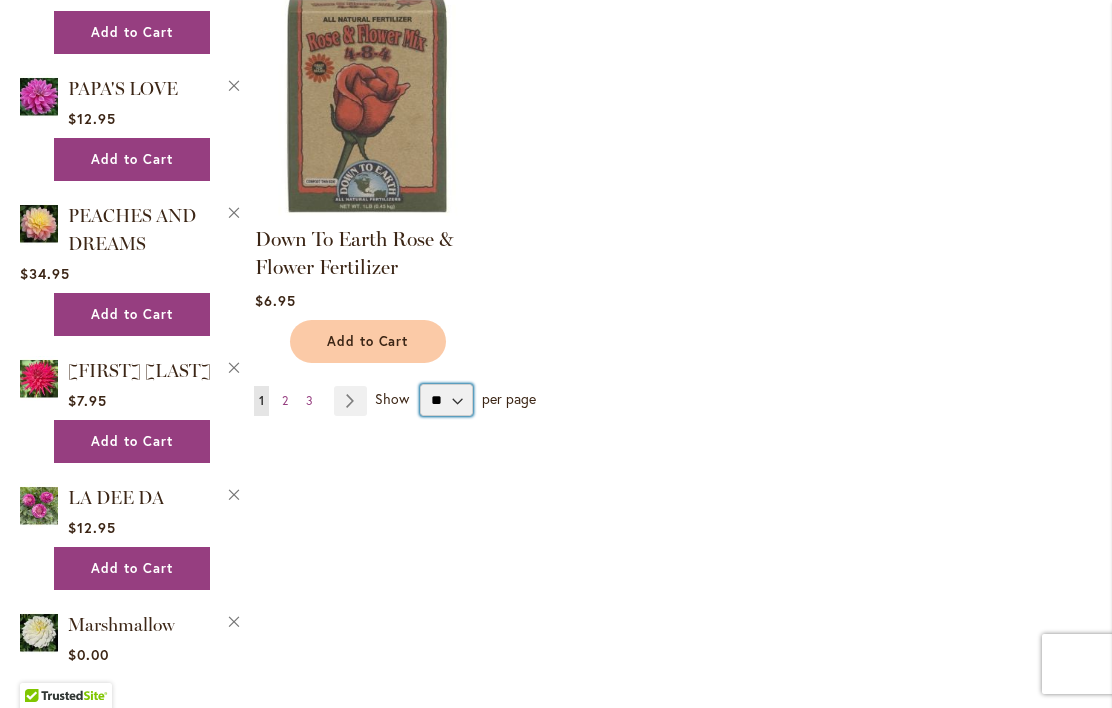 click on "**
**
**
**" at bounding box center (446, 400) 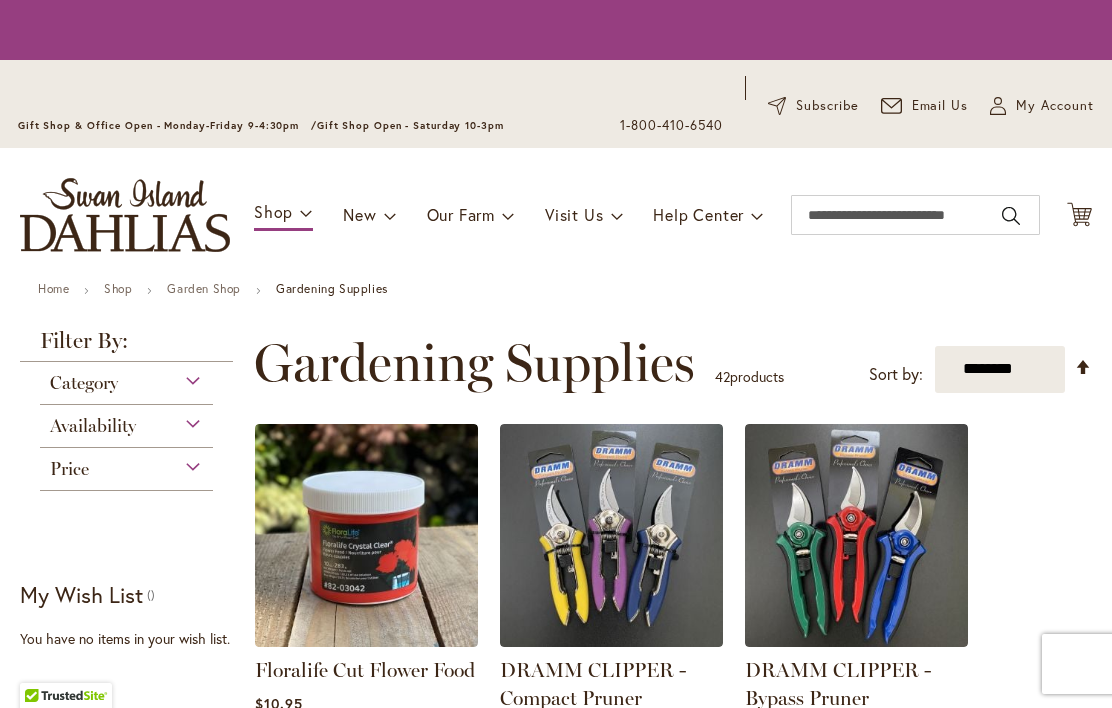 scroll, scrollTop: 0, scrollLeft: 0, axis: both 